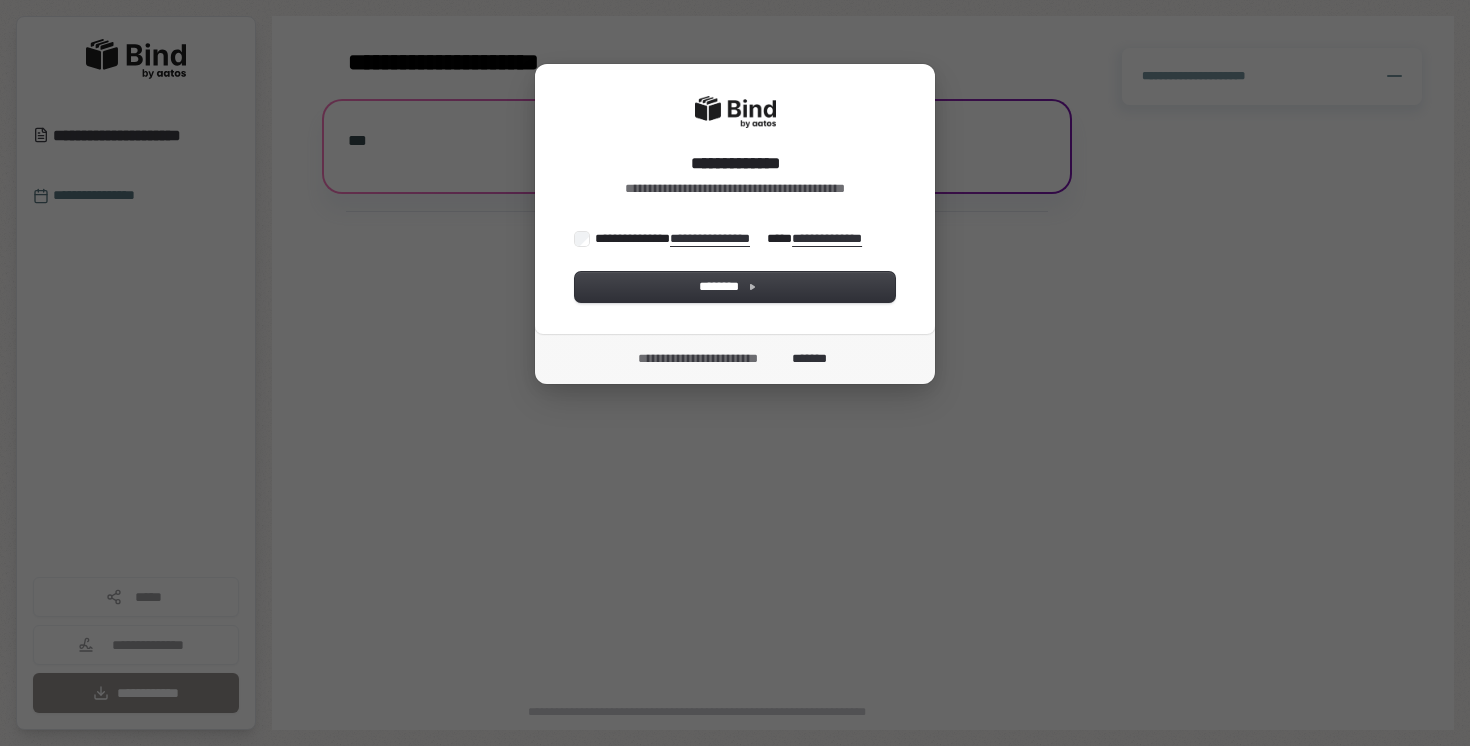 scroll, scrollTop: 0, scrollLeft: 0, axis: both 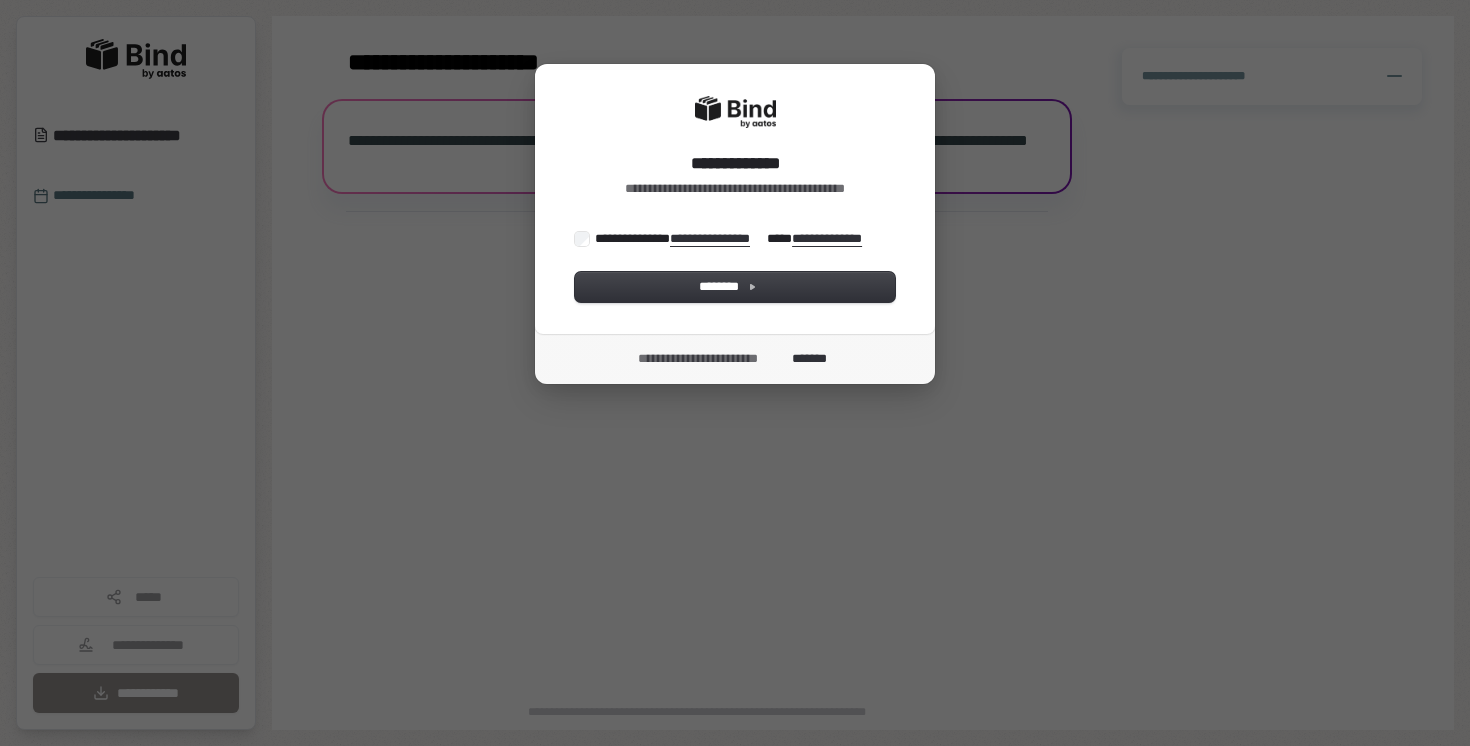 click on "**********" at bounding box center (735, 266) 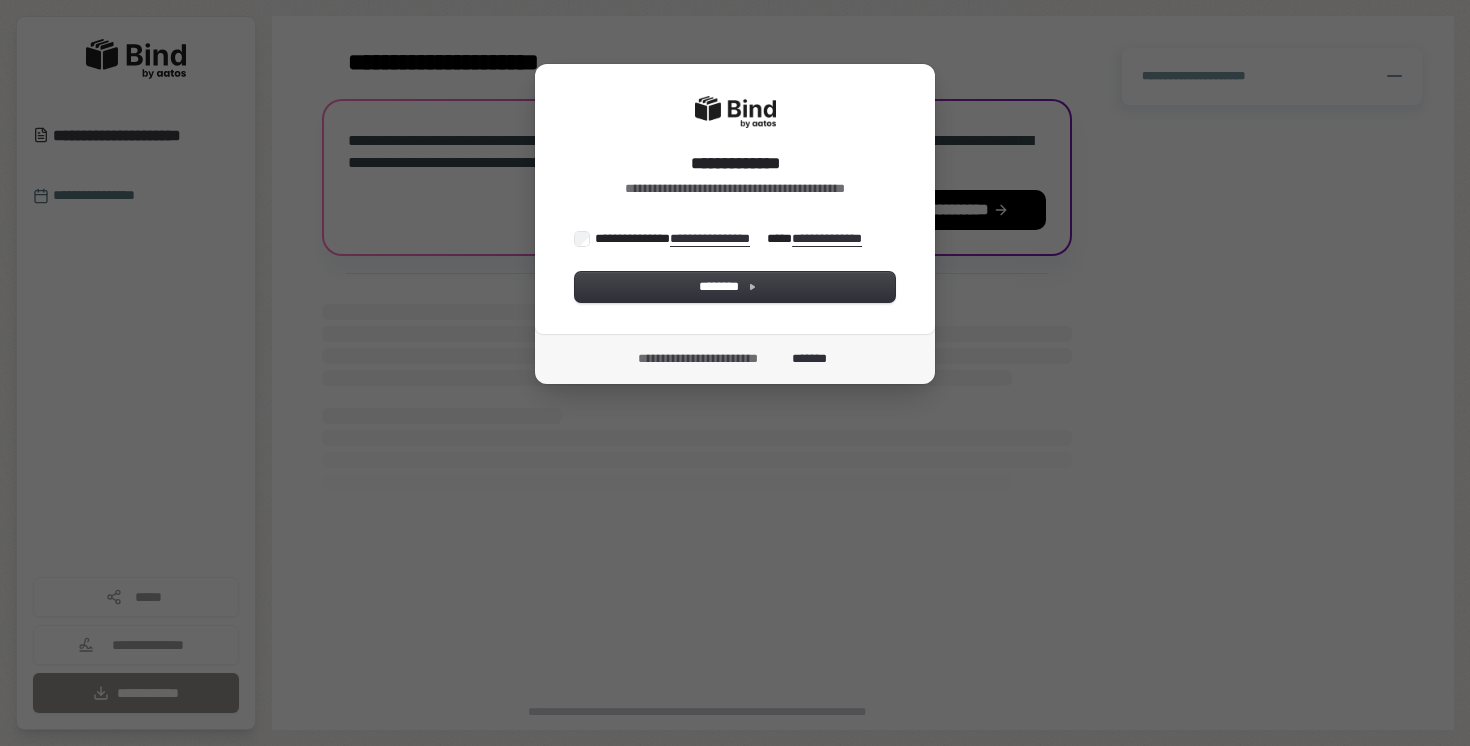 click on "**********" at bounding box center [733, 238] 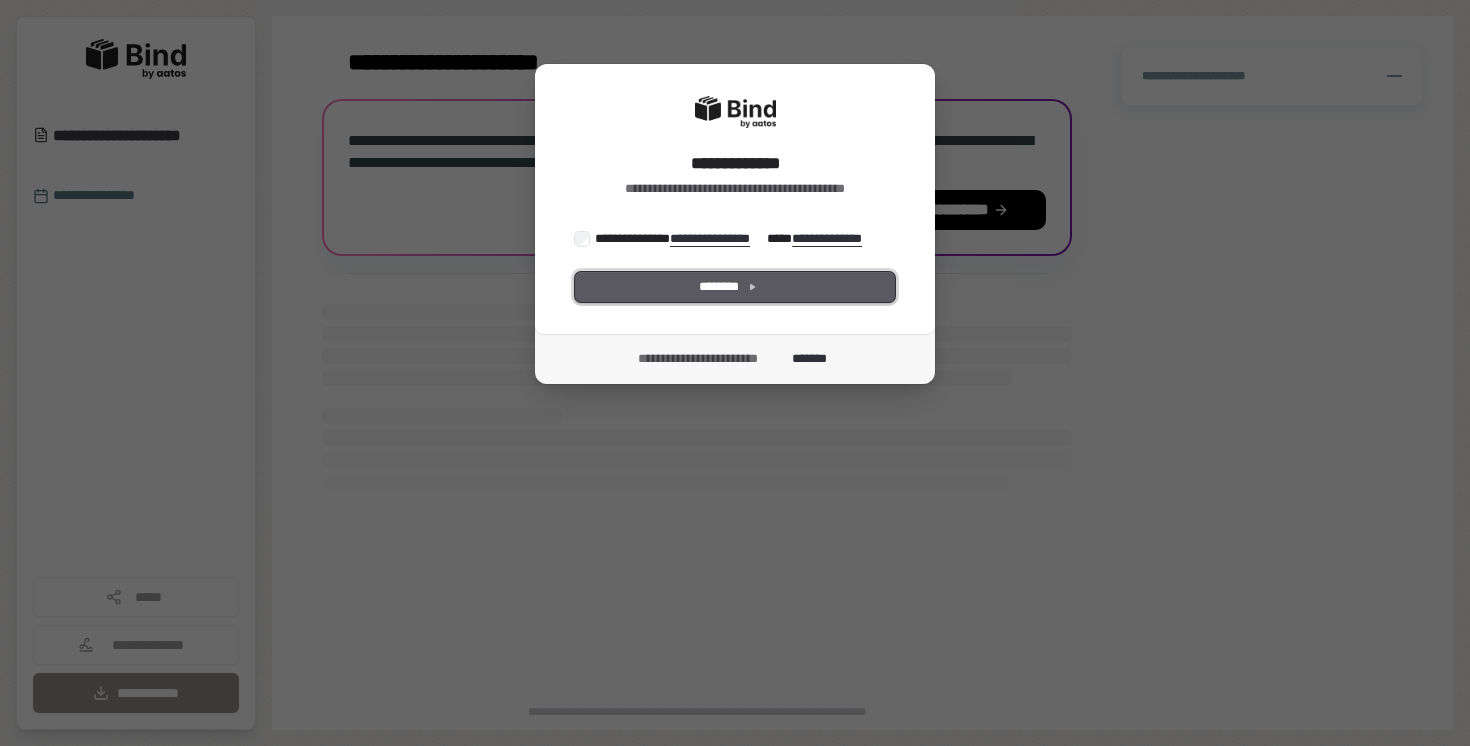 click on "********" at bounding box center [735, 287] 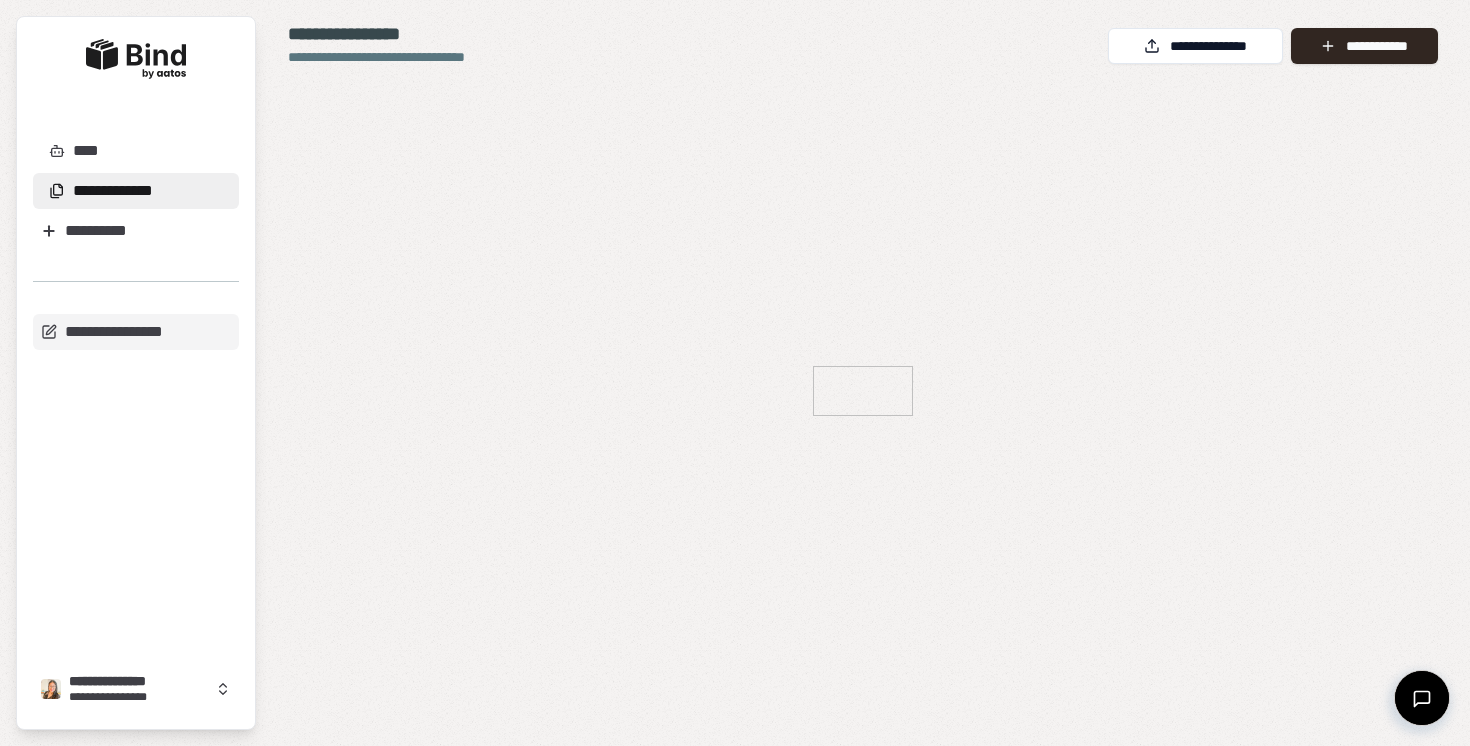 scroll, scrollTop: 0, scrollLeft: 0, axis: both 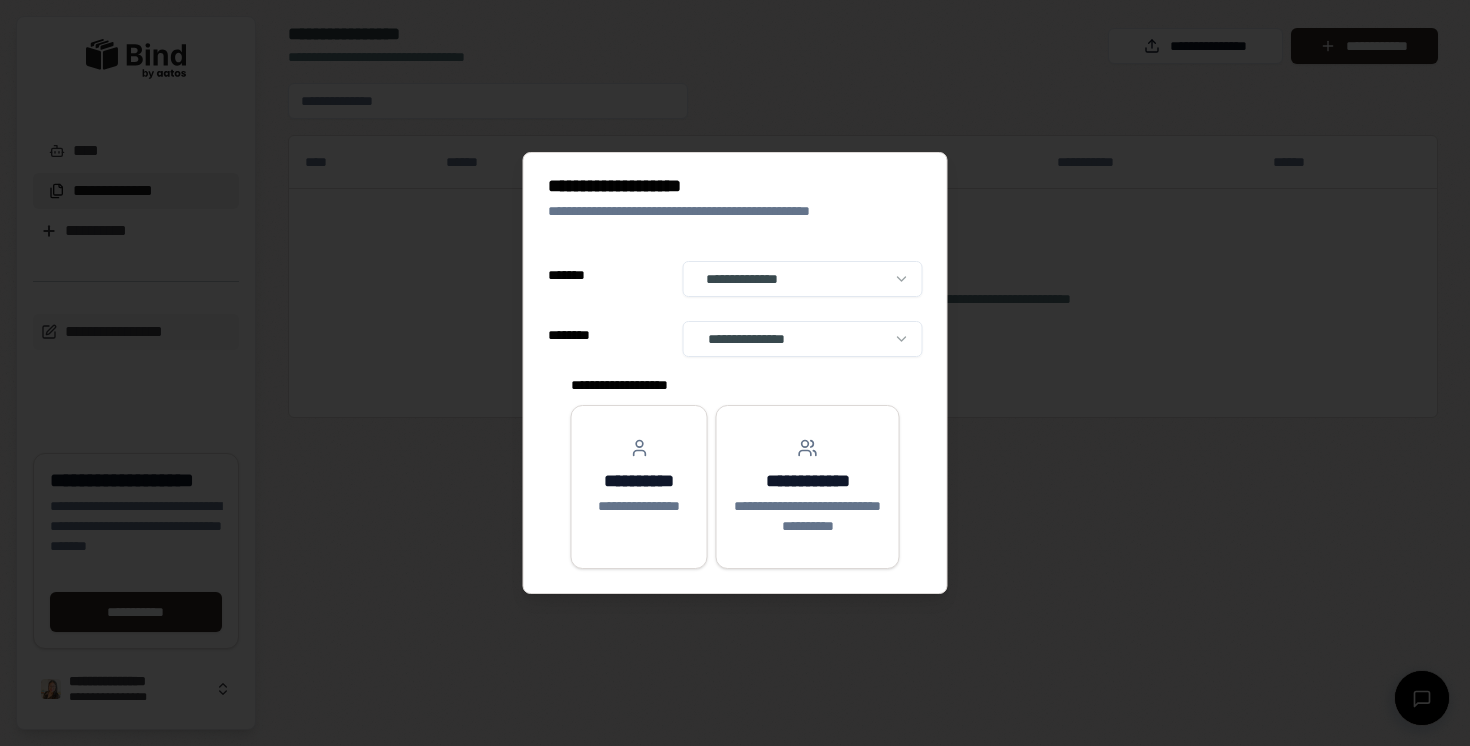 select on "**" 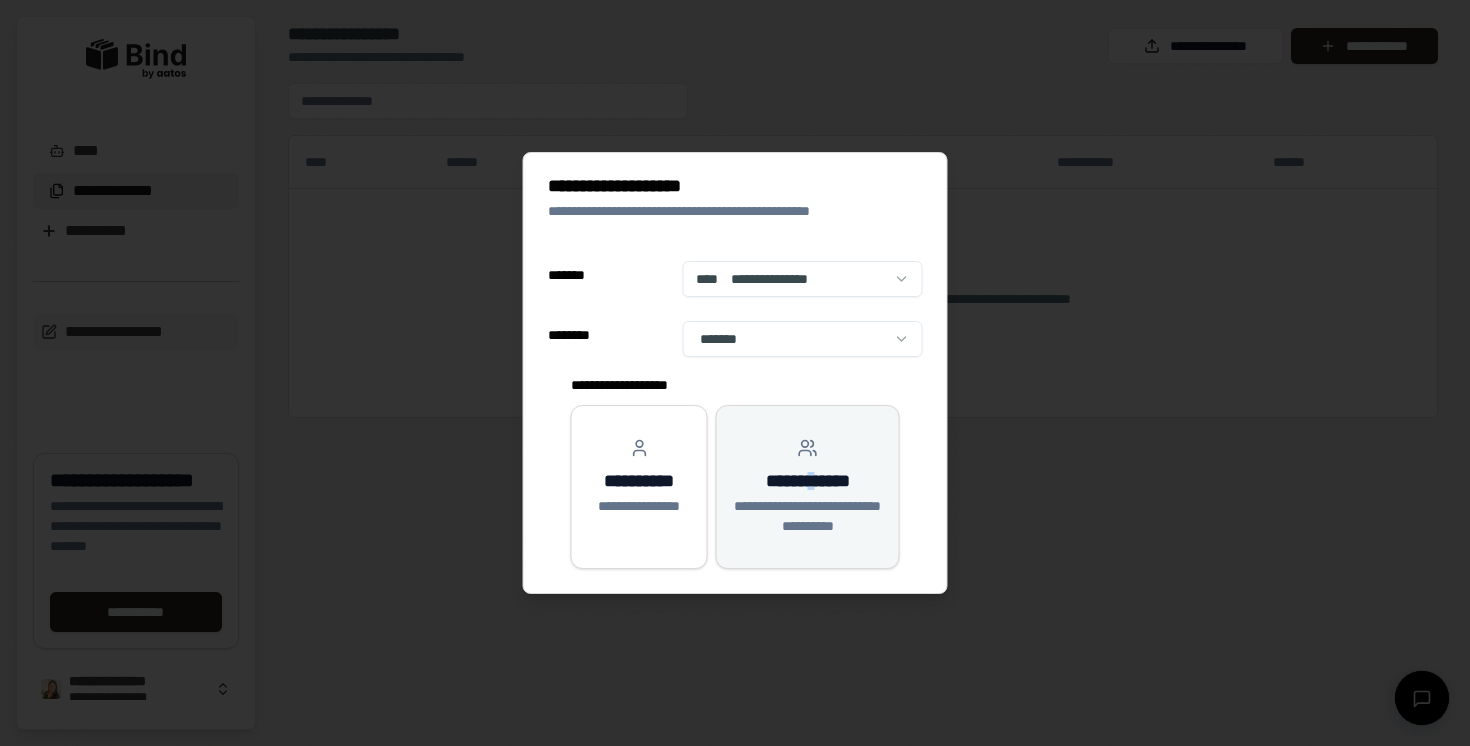 click on "**********" at bounding box center [807, 481] 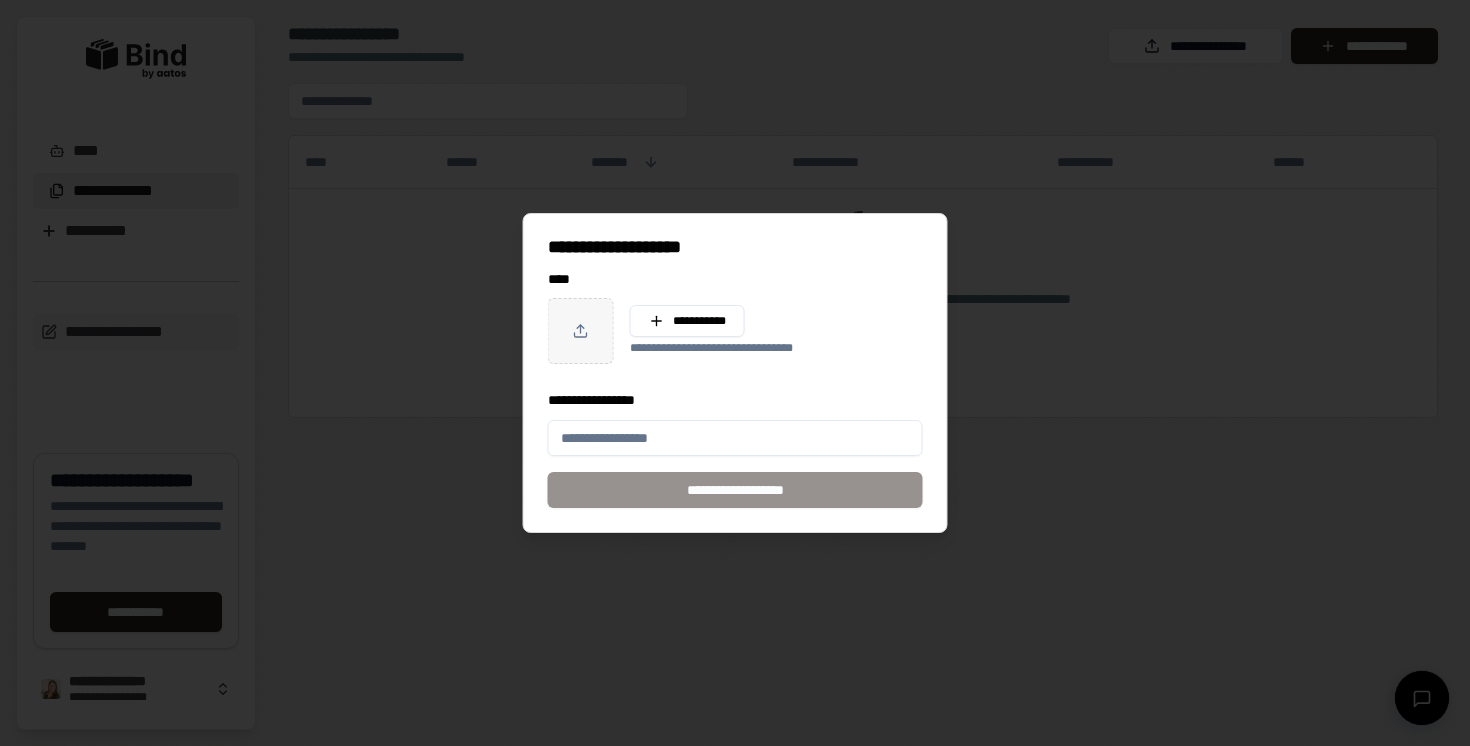 click on "[FIRST] [LAST]" at bounding box center [735, 364] 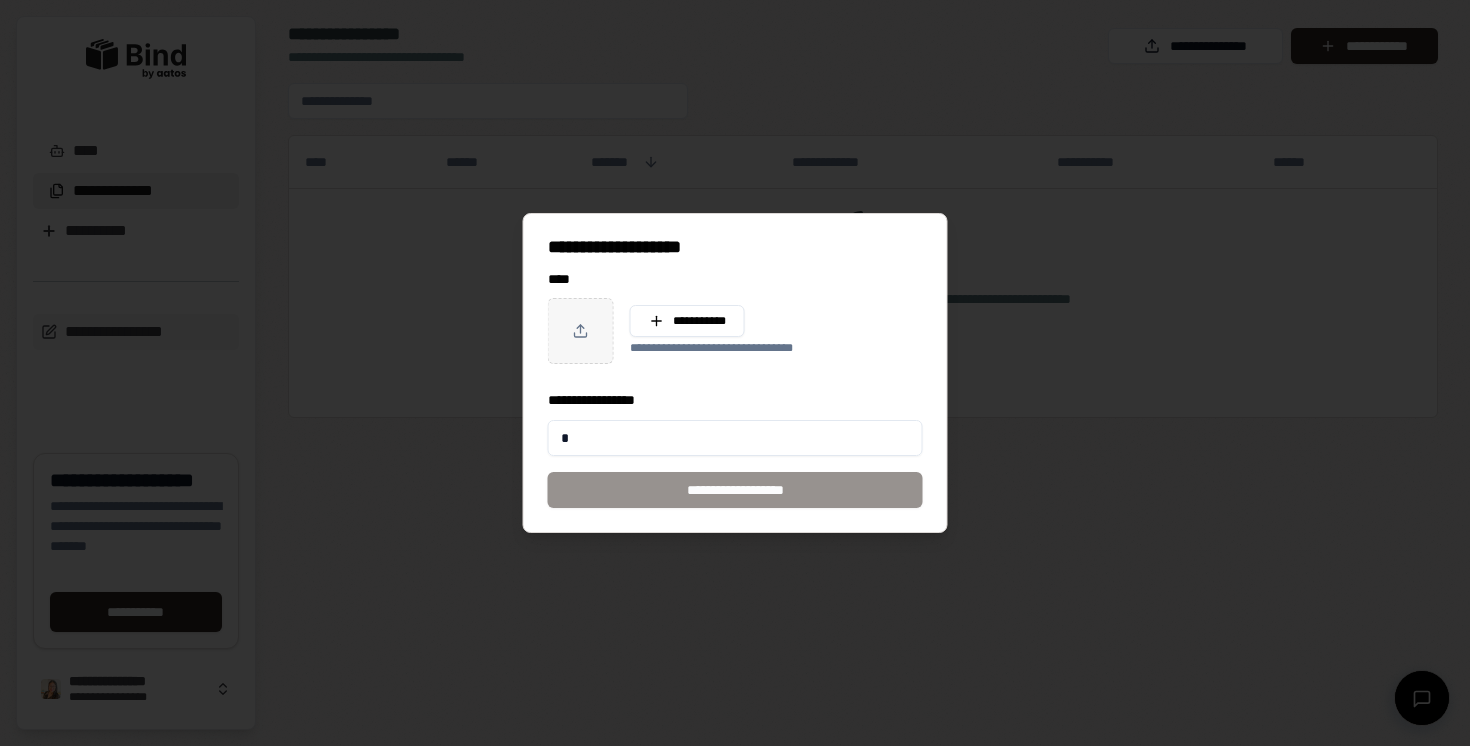 type on "*" 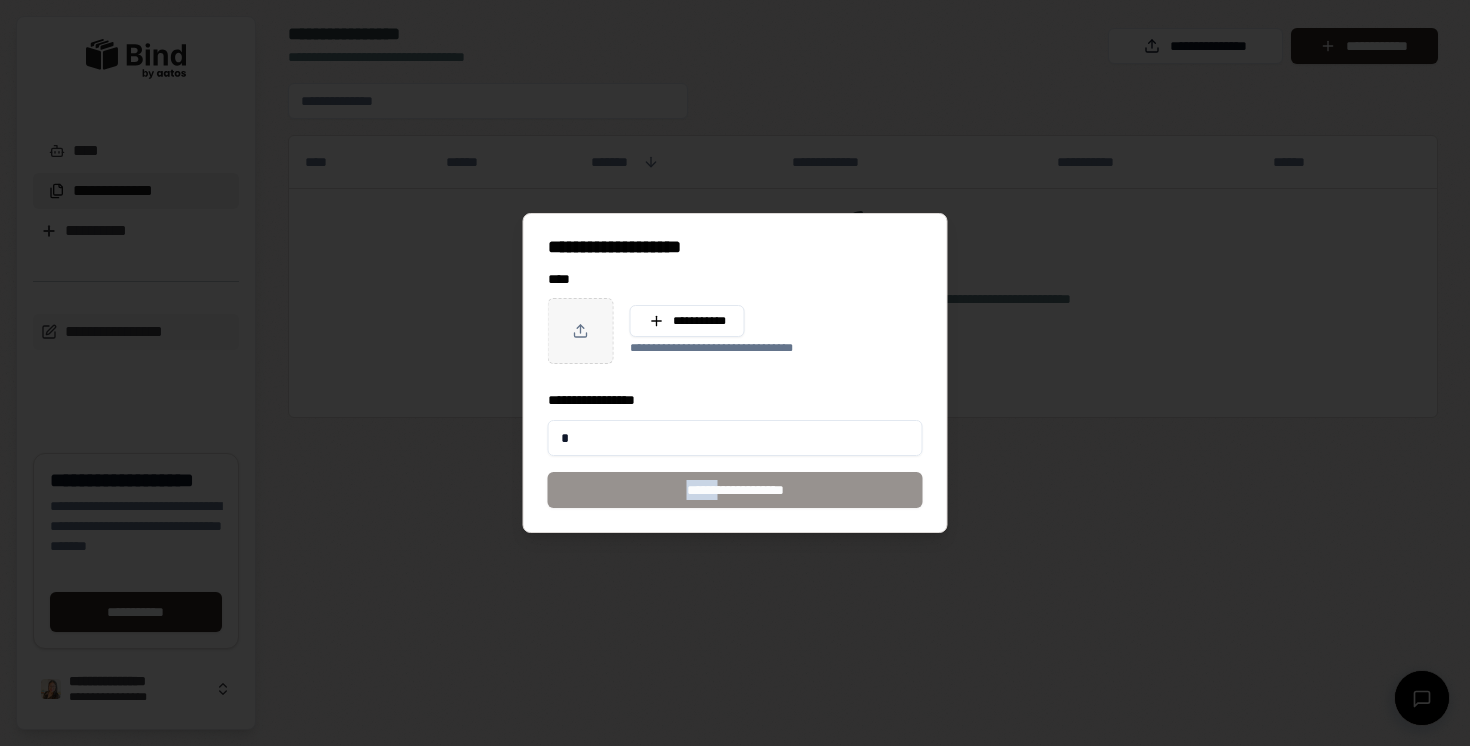 click on "**********" at bounding box center (735, 490) 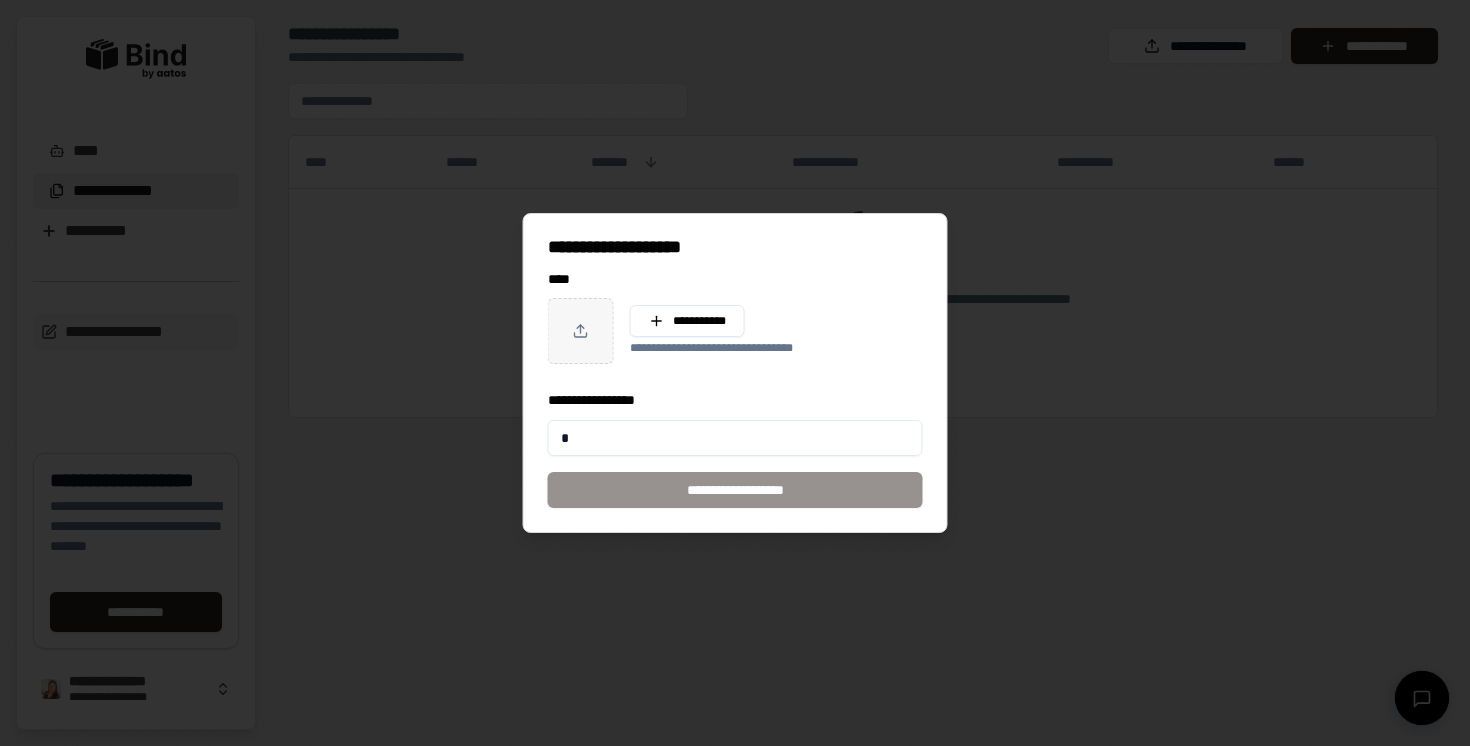 click on "*" at bounding box center (735, 438) 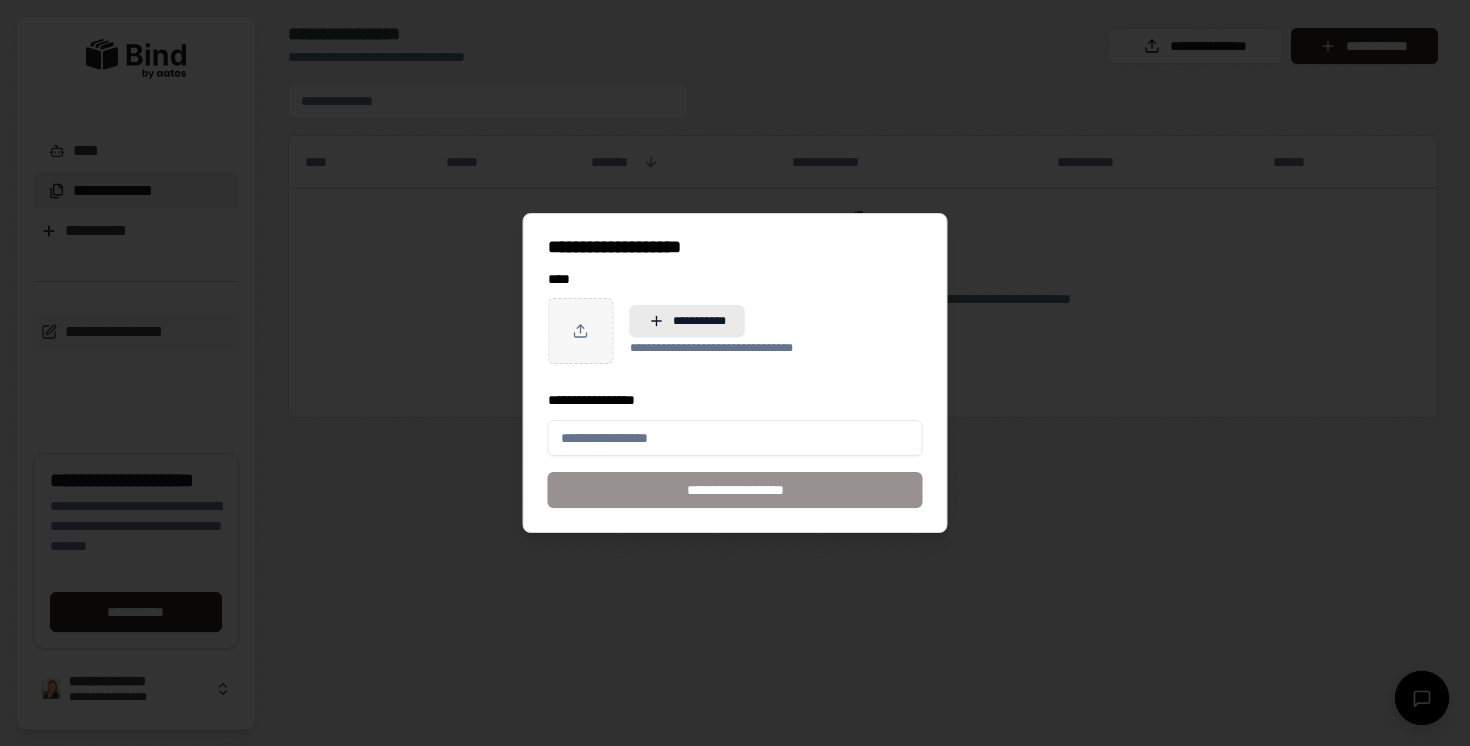 click on "**********" at bounding box center [687, 321] 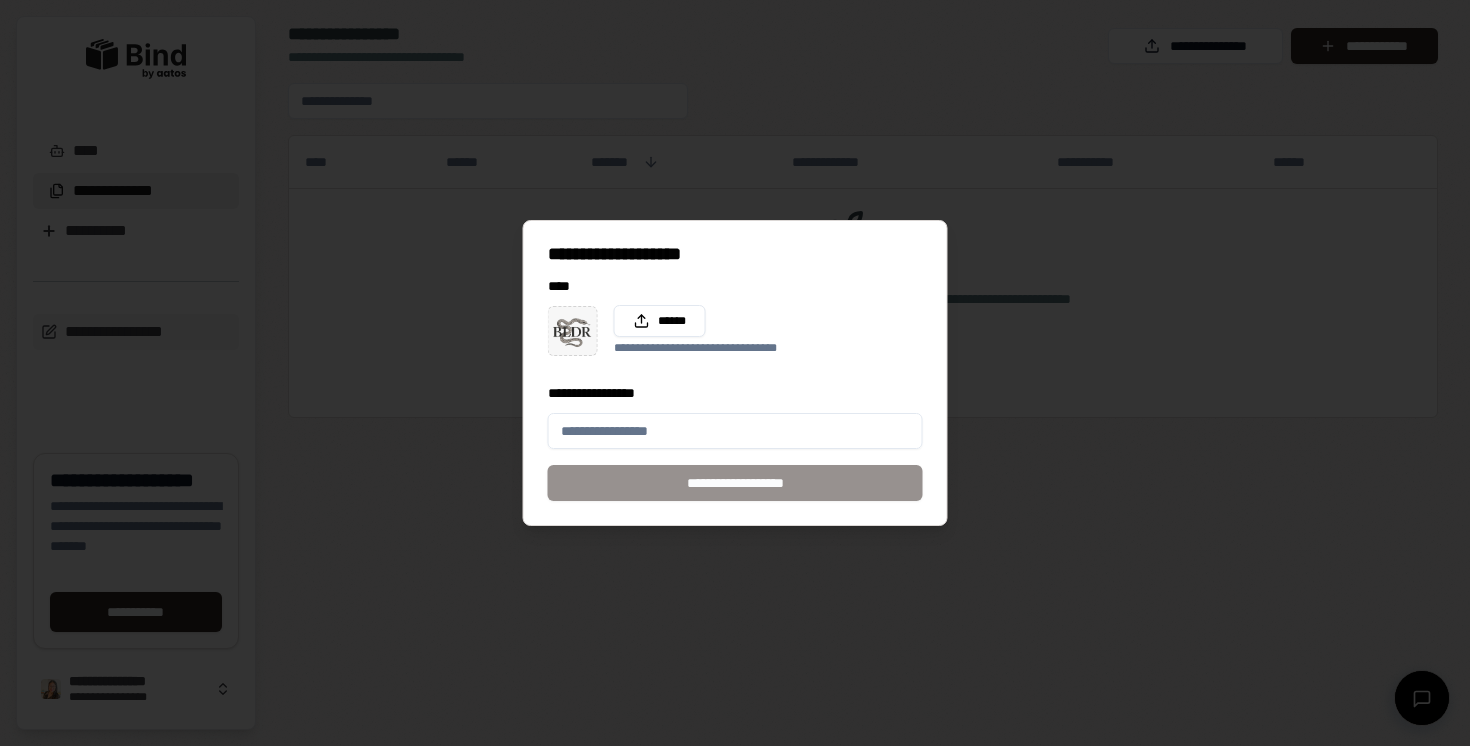 click on "**********" at bounding box center (735, 431) 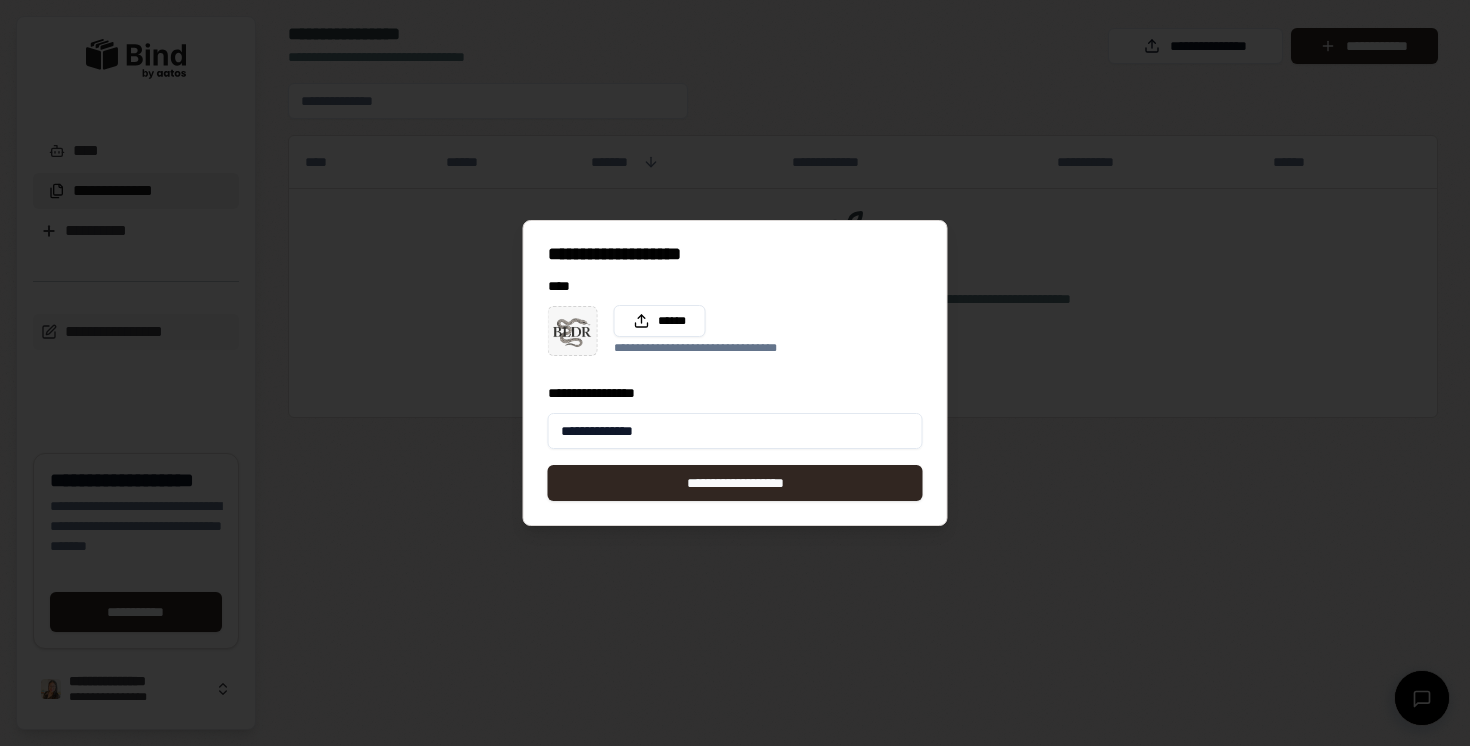 click on "**********" at bounding box center (735, 431) 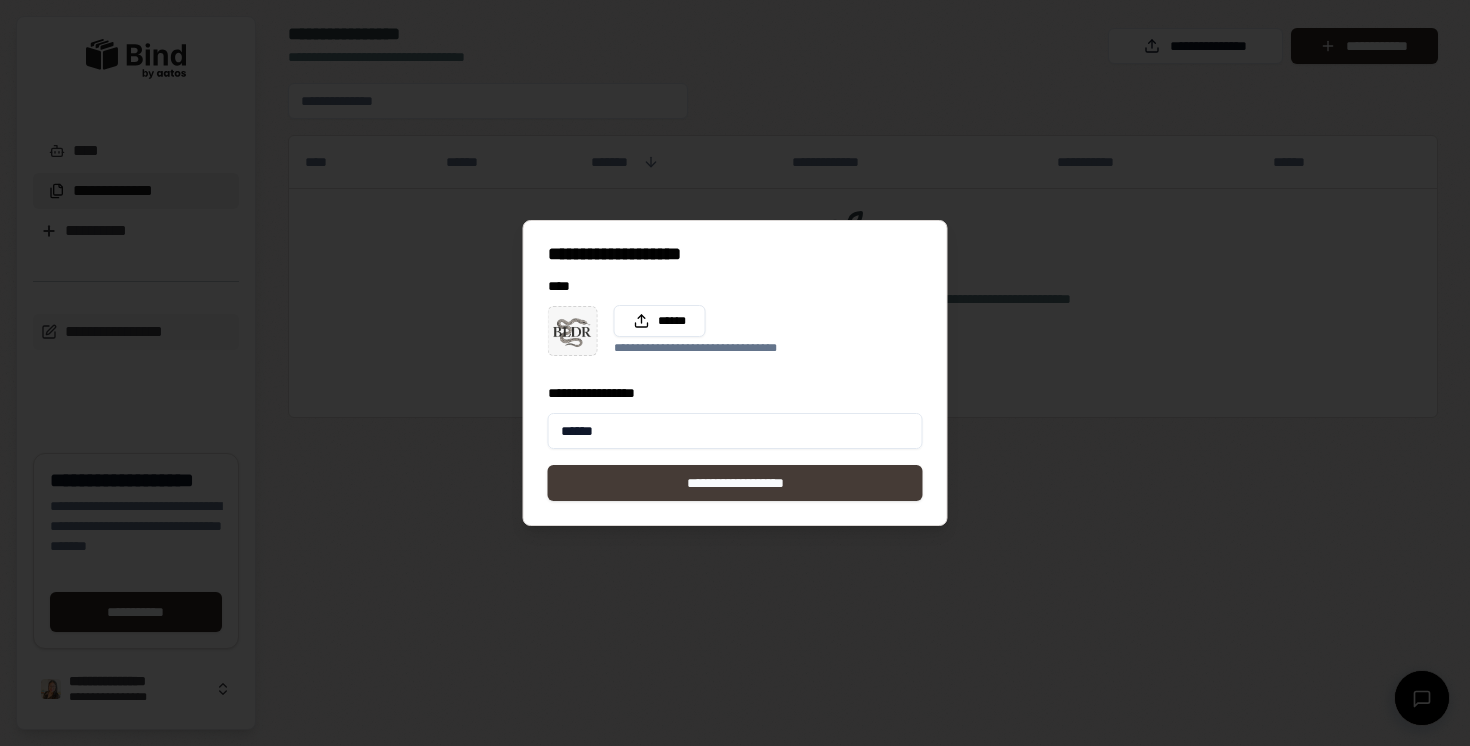 type on "******" 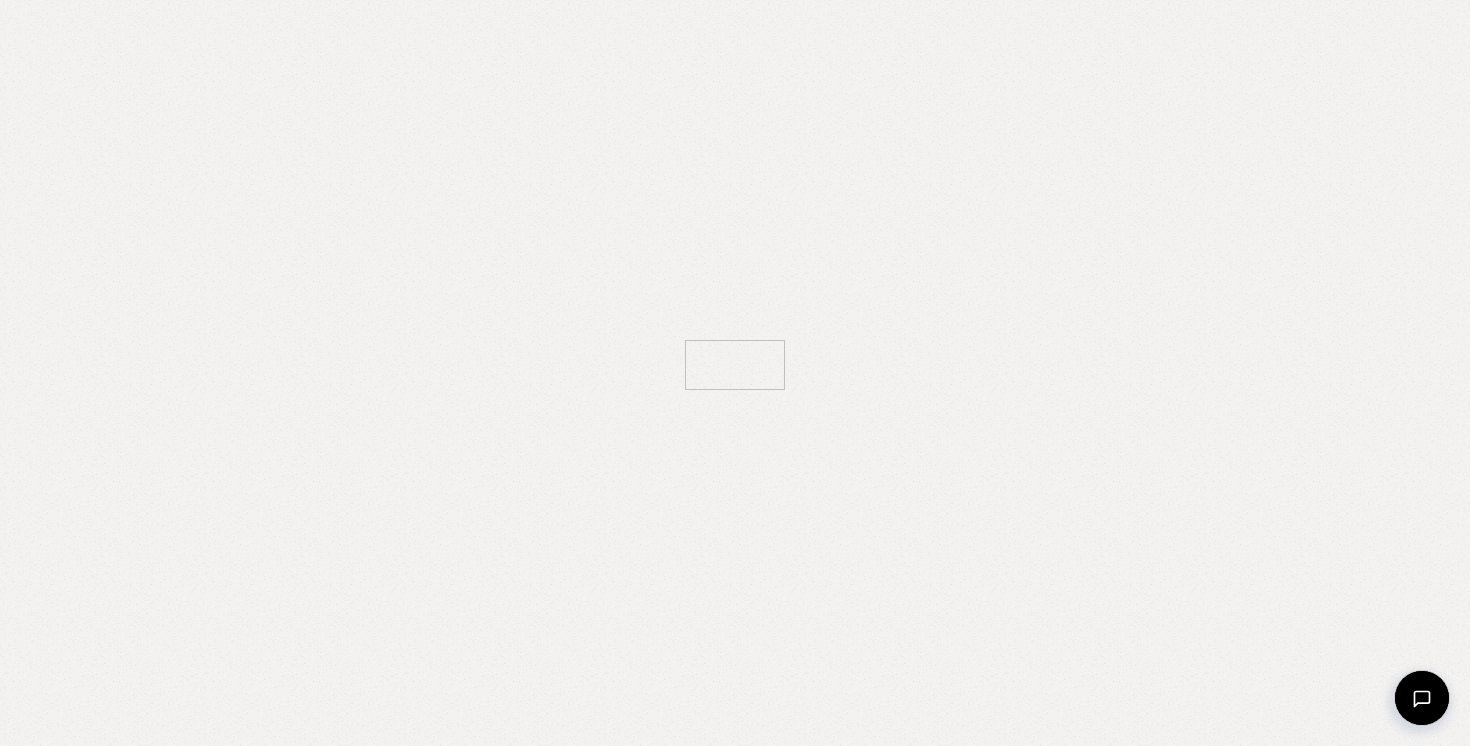 scroll, scrollTop: 0, scrollLeft: 0, axis: both 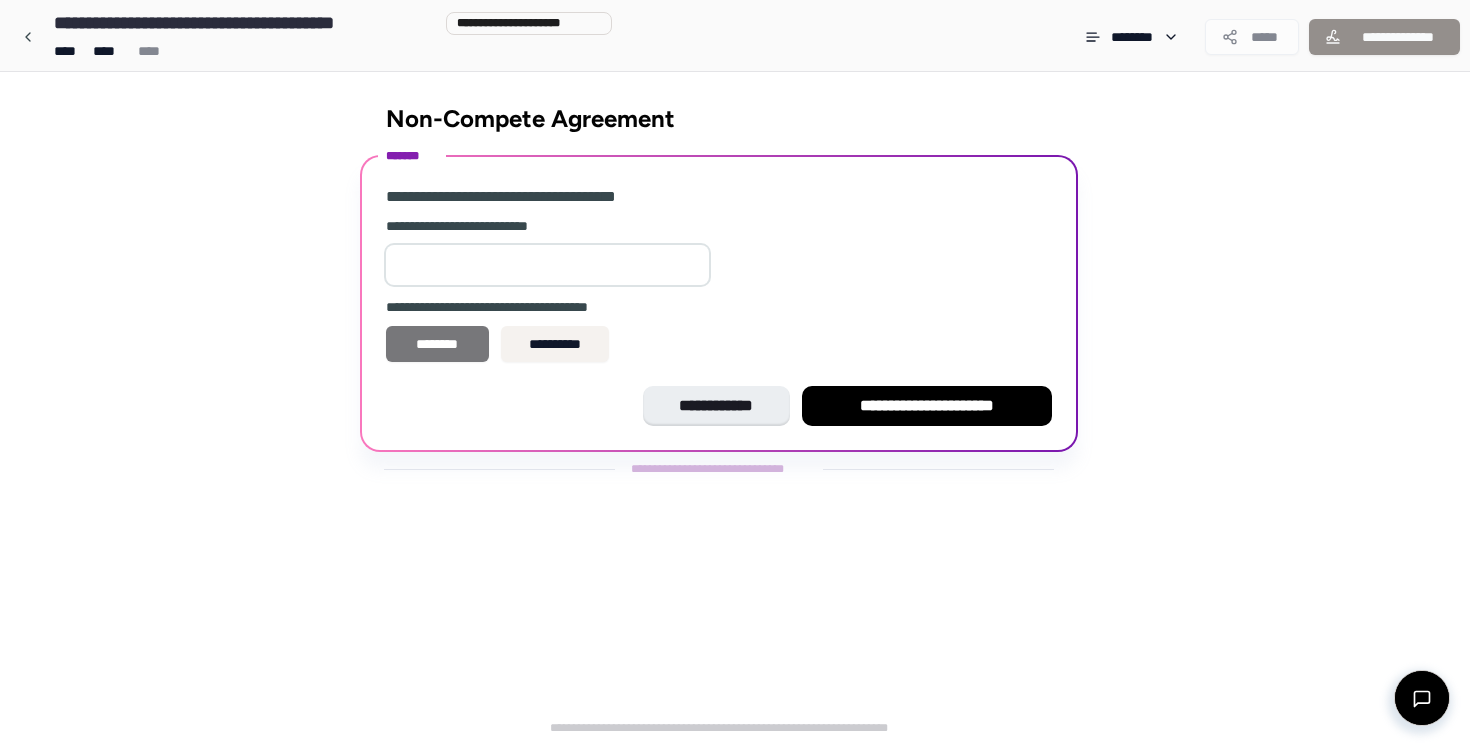 click on "********" at bounding box center [437, 344] 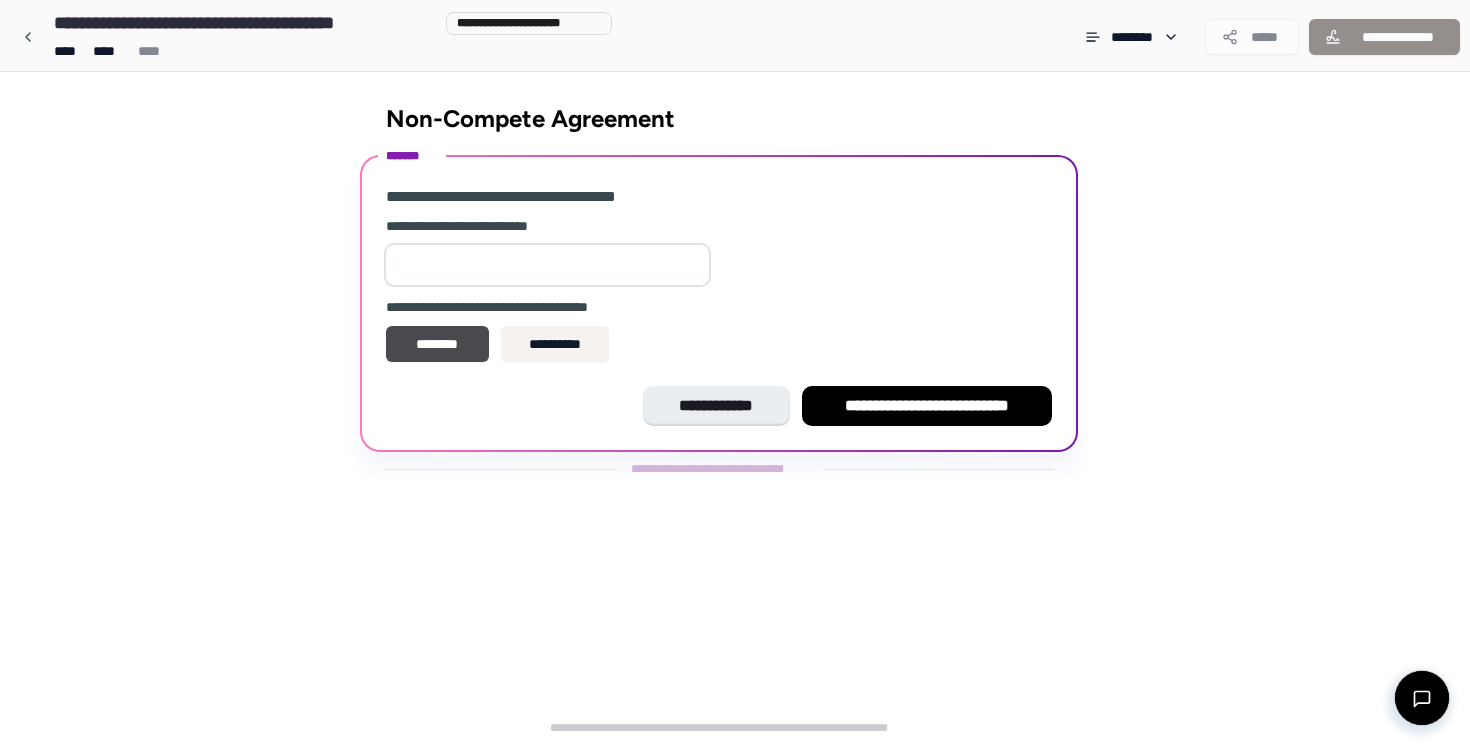 click at bounding box center [547, 265] 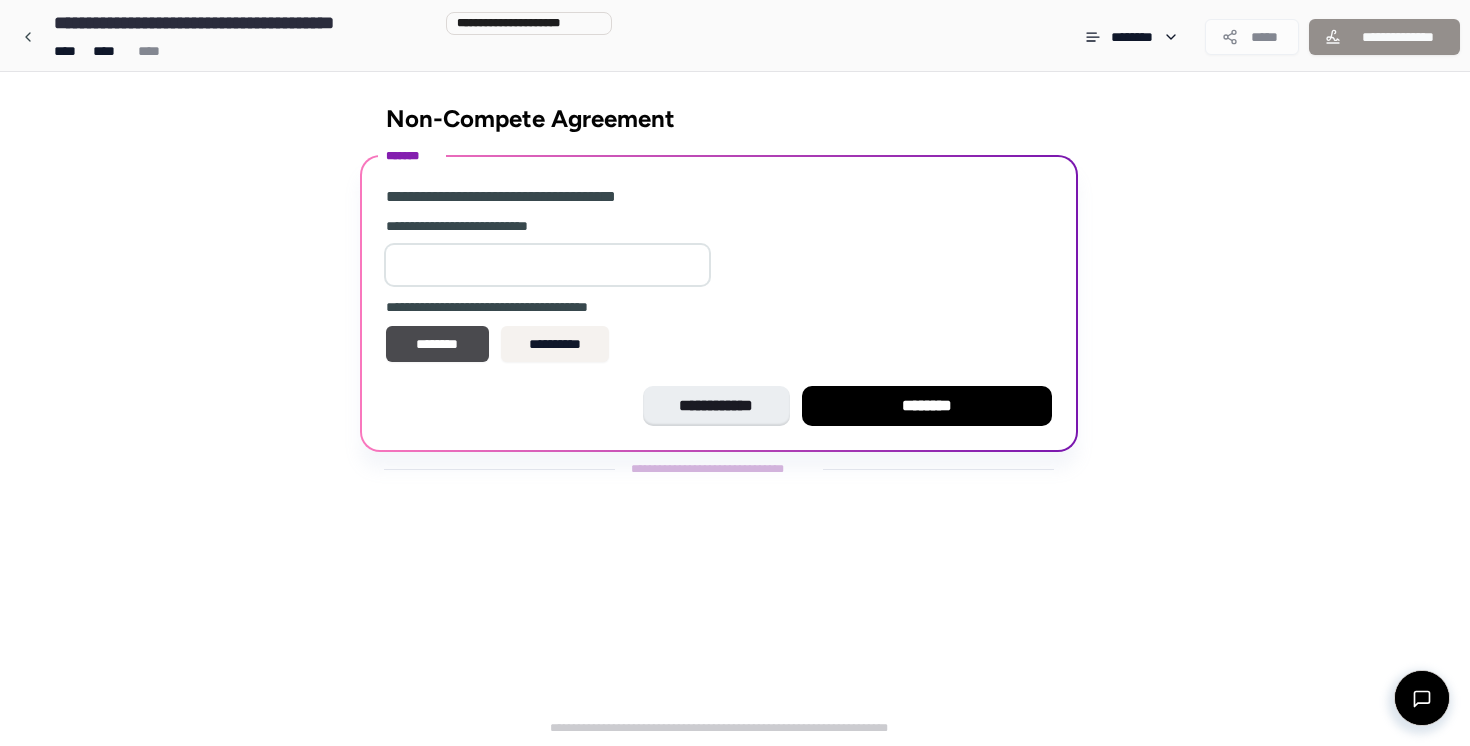 type on "*" 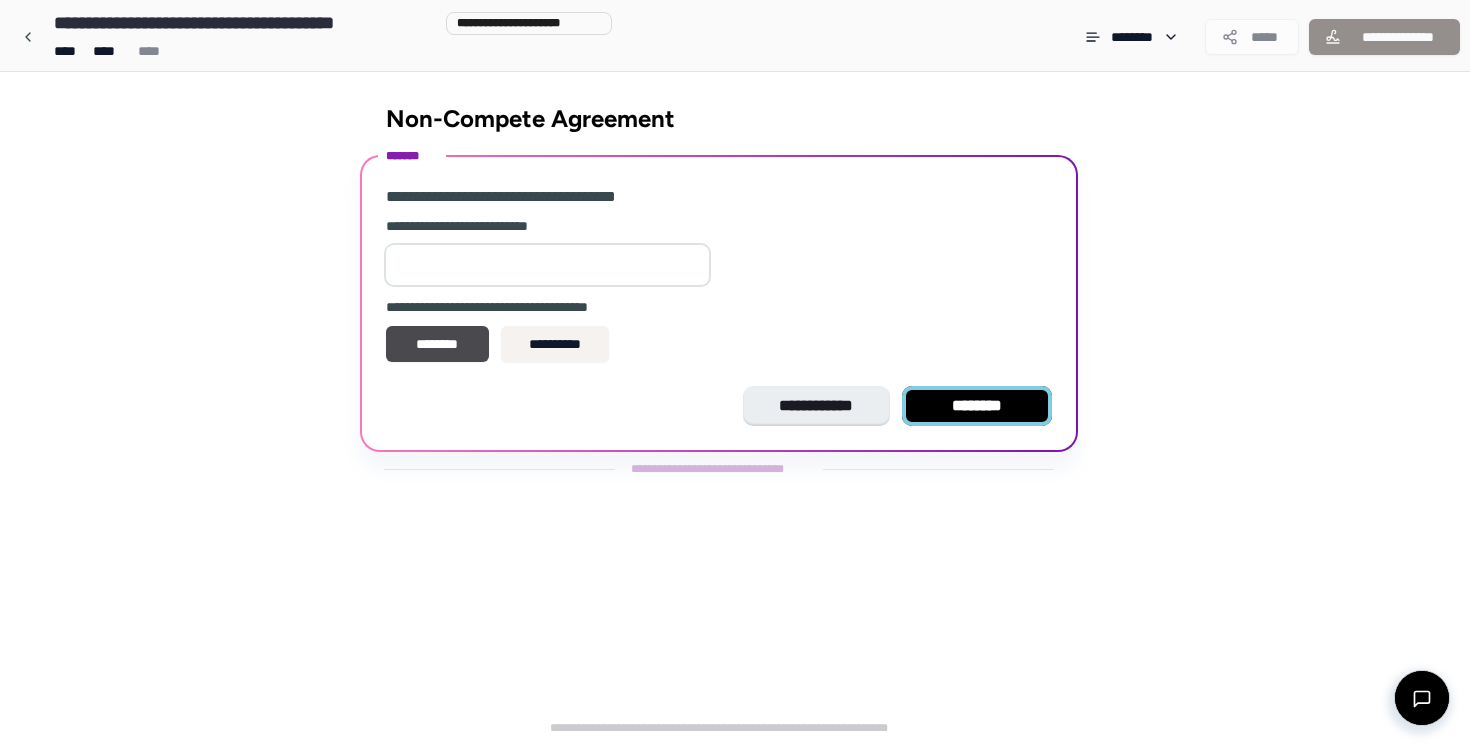 click on "********" at bounding box center [977, 406] 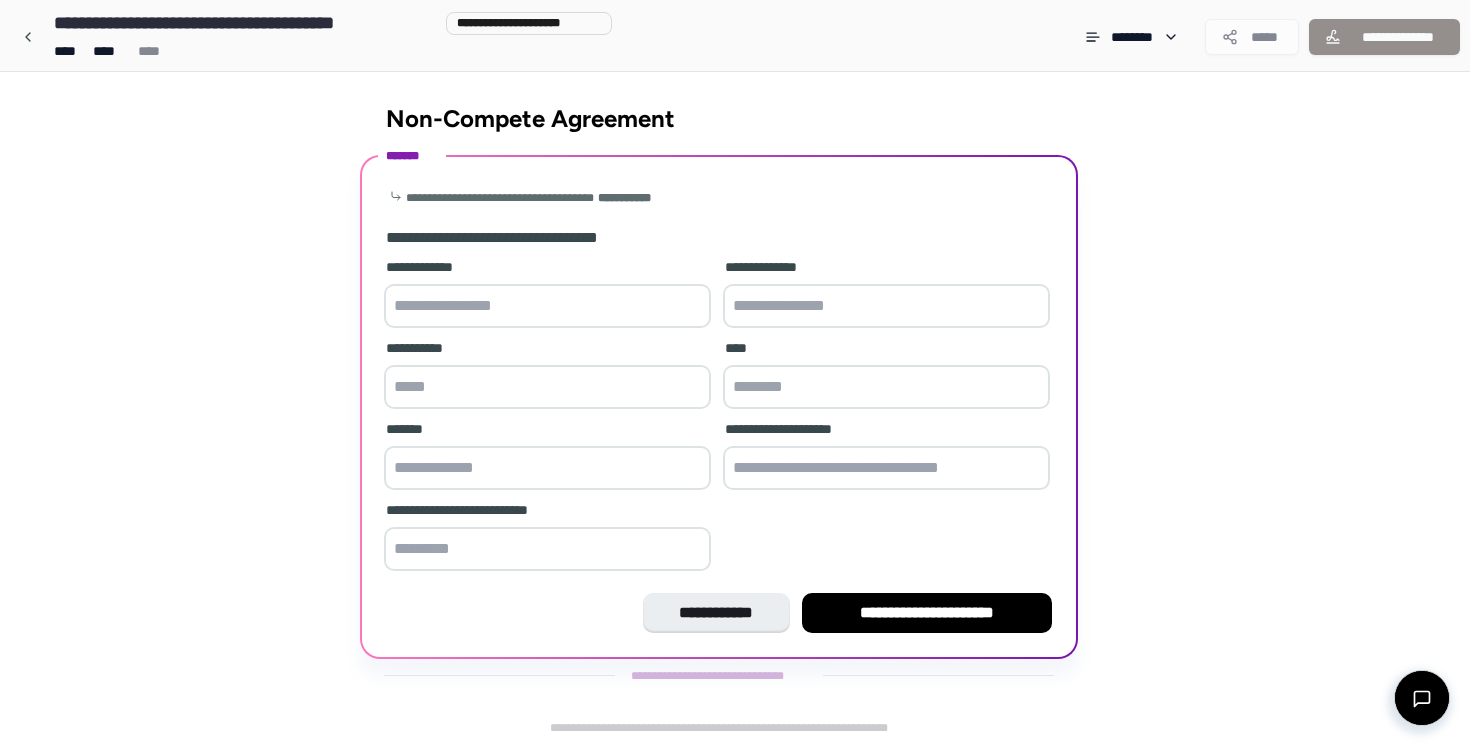 click on "**********" at bounding box center (719, 407) 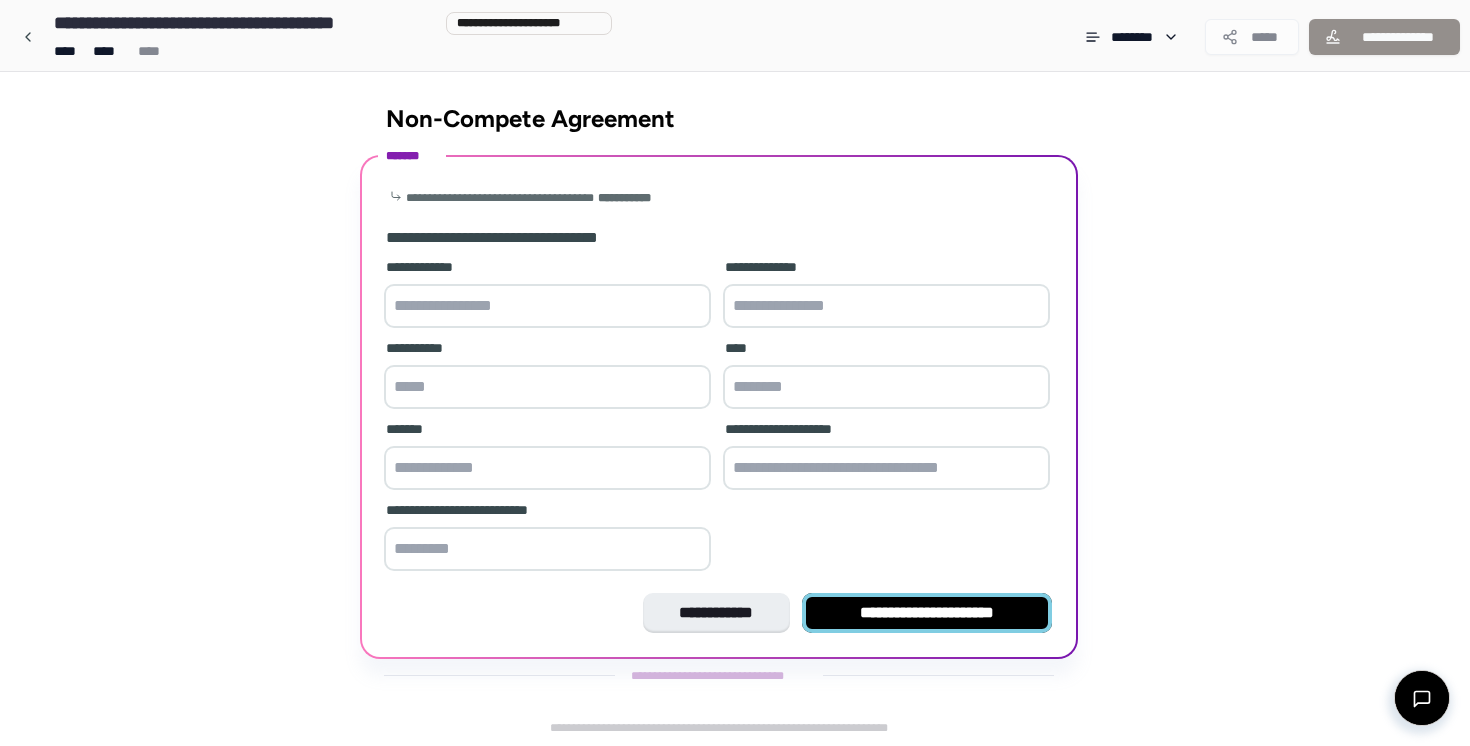 click on "**********" at bounding box center [927, 613] 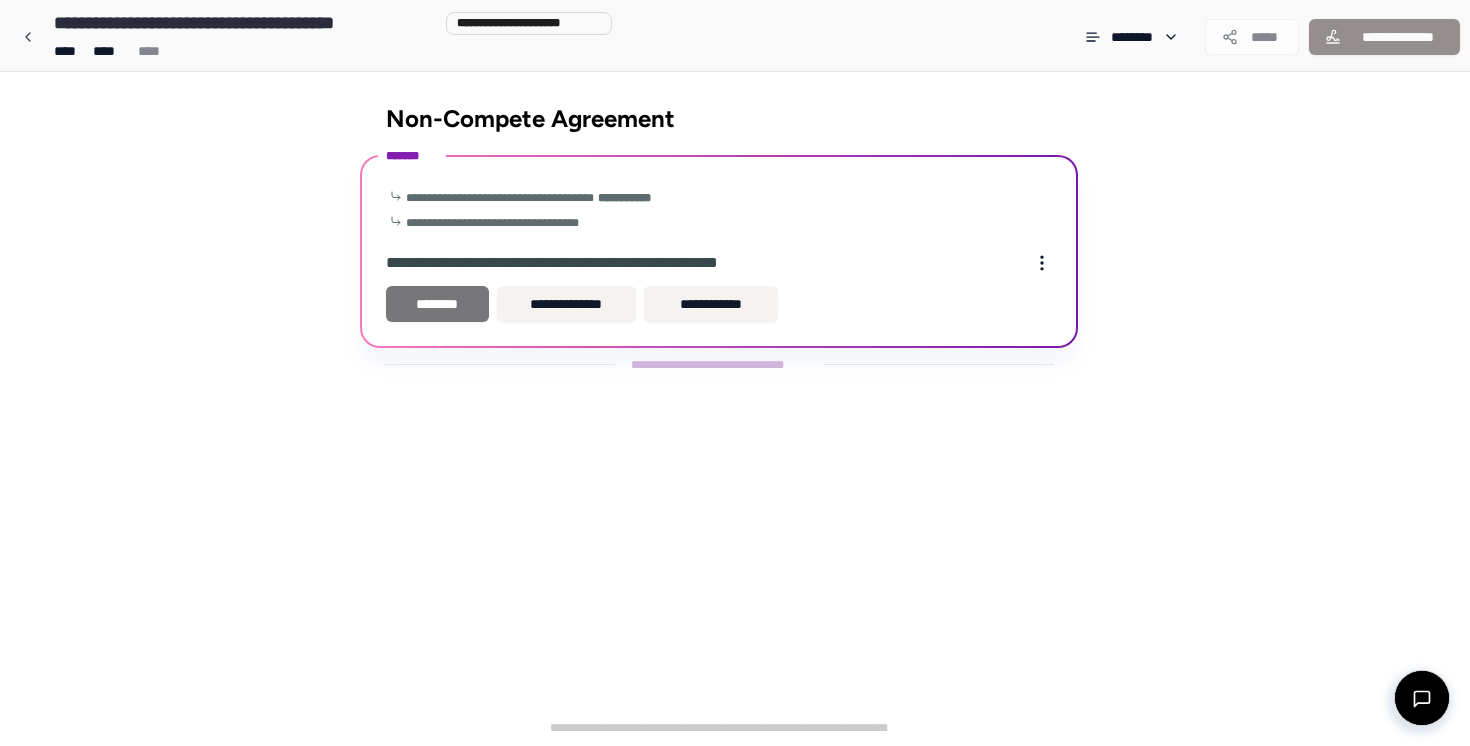 click on "********" at bounding box center (437, 304) 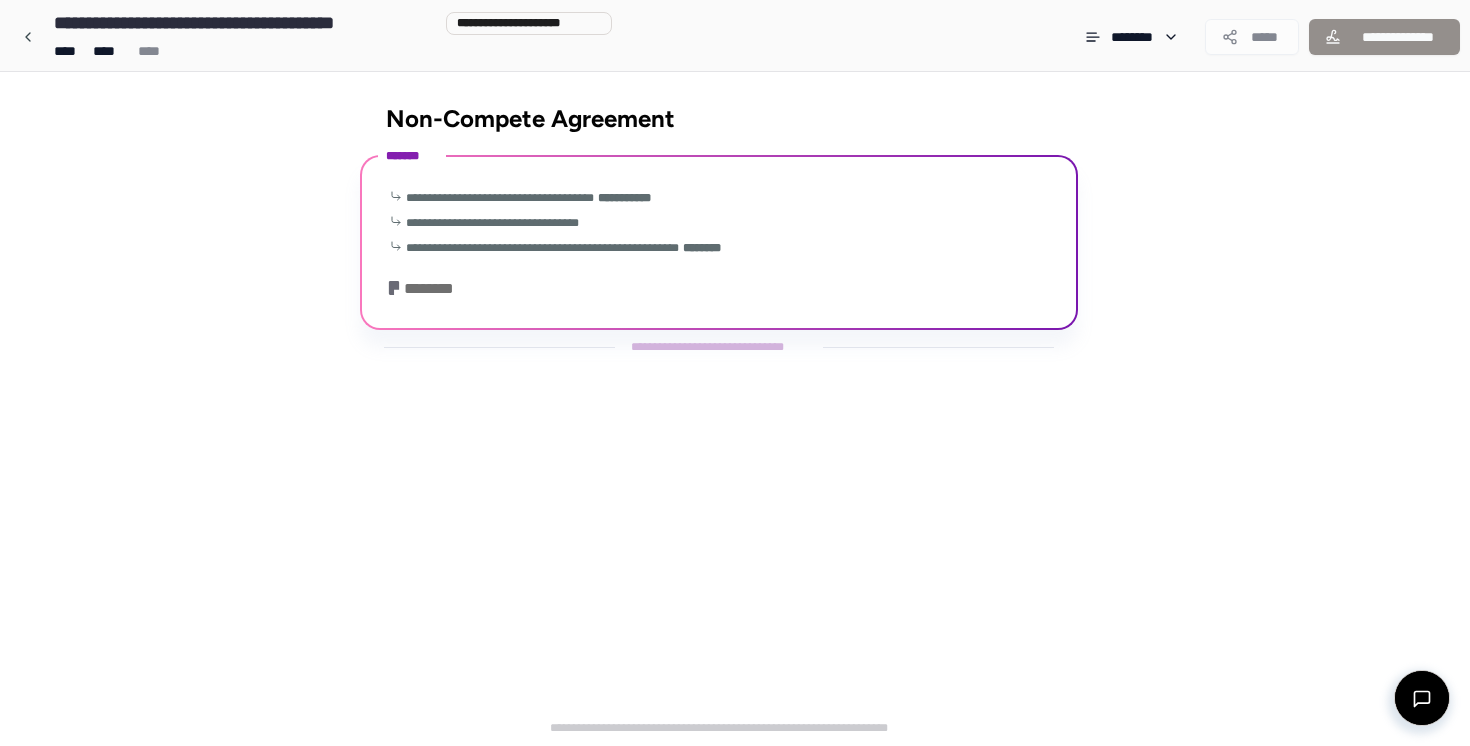 scroll, scrollTop: 42, scrollLeft: 0, axis: vertical 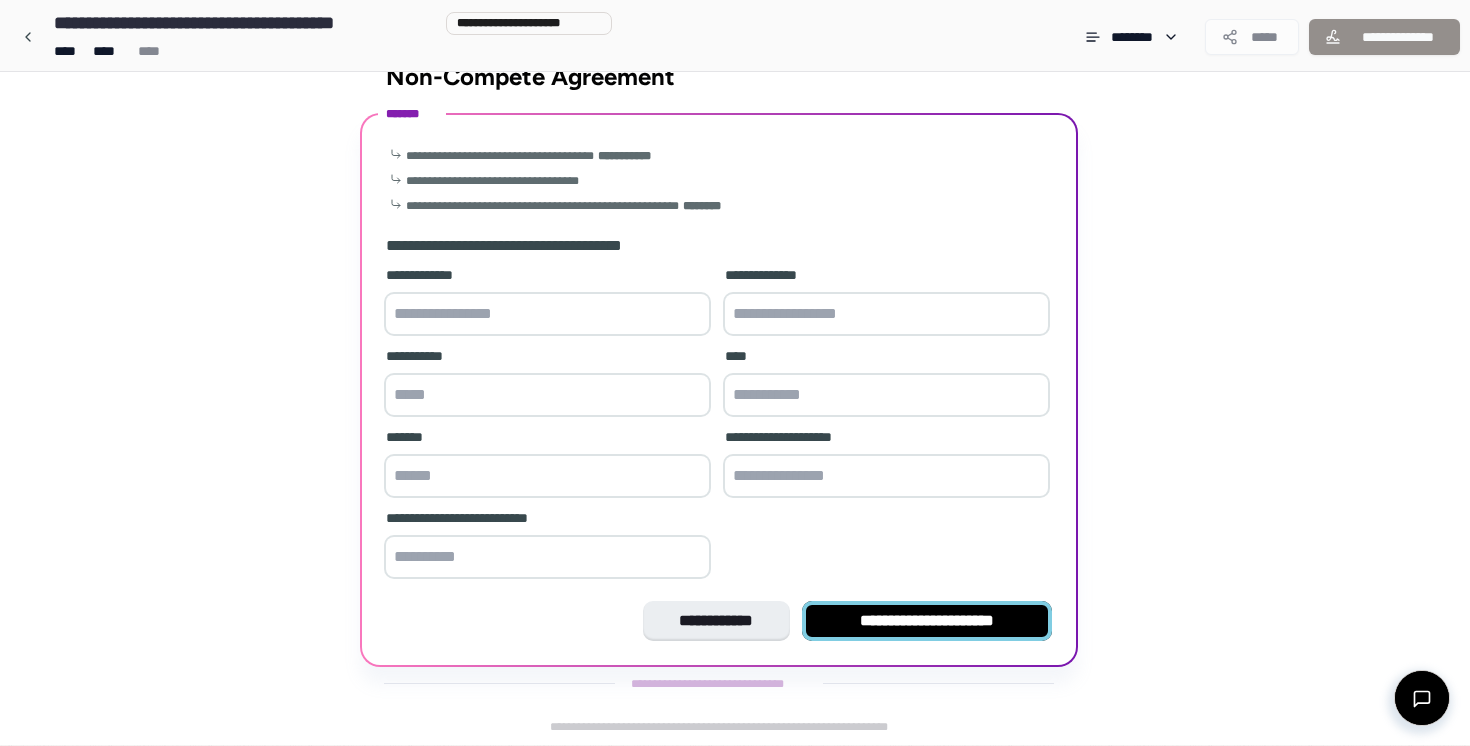 click on "**********" at bounding box center [927, 621] 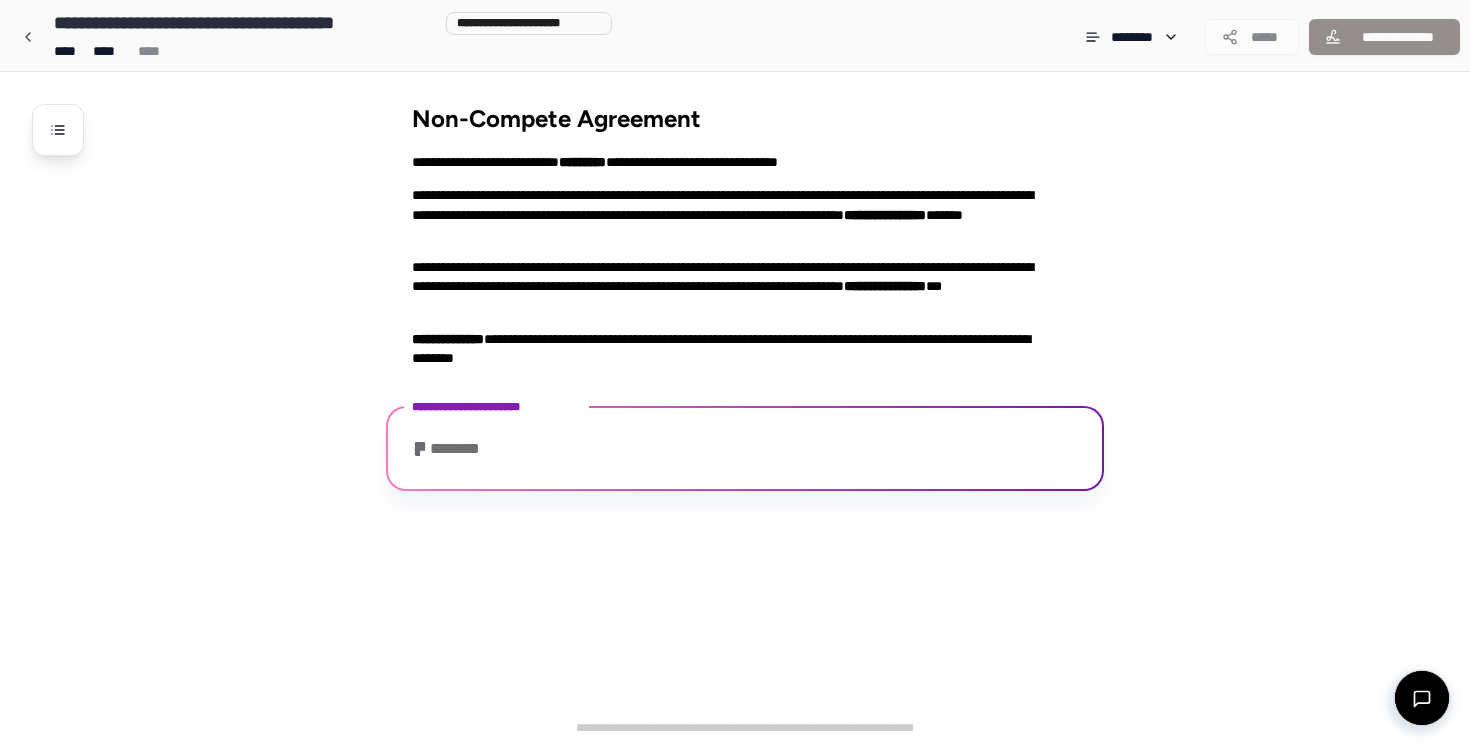 scroll, scrollTop: 115, scrollLeft: 0, axis: vertical 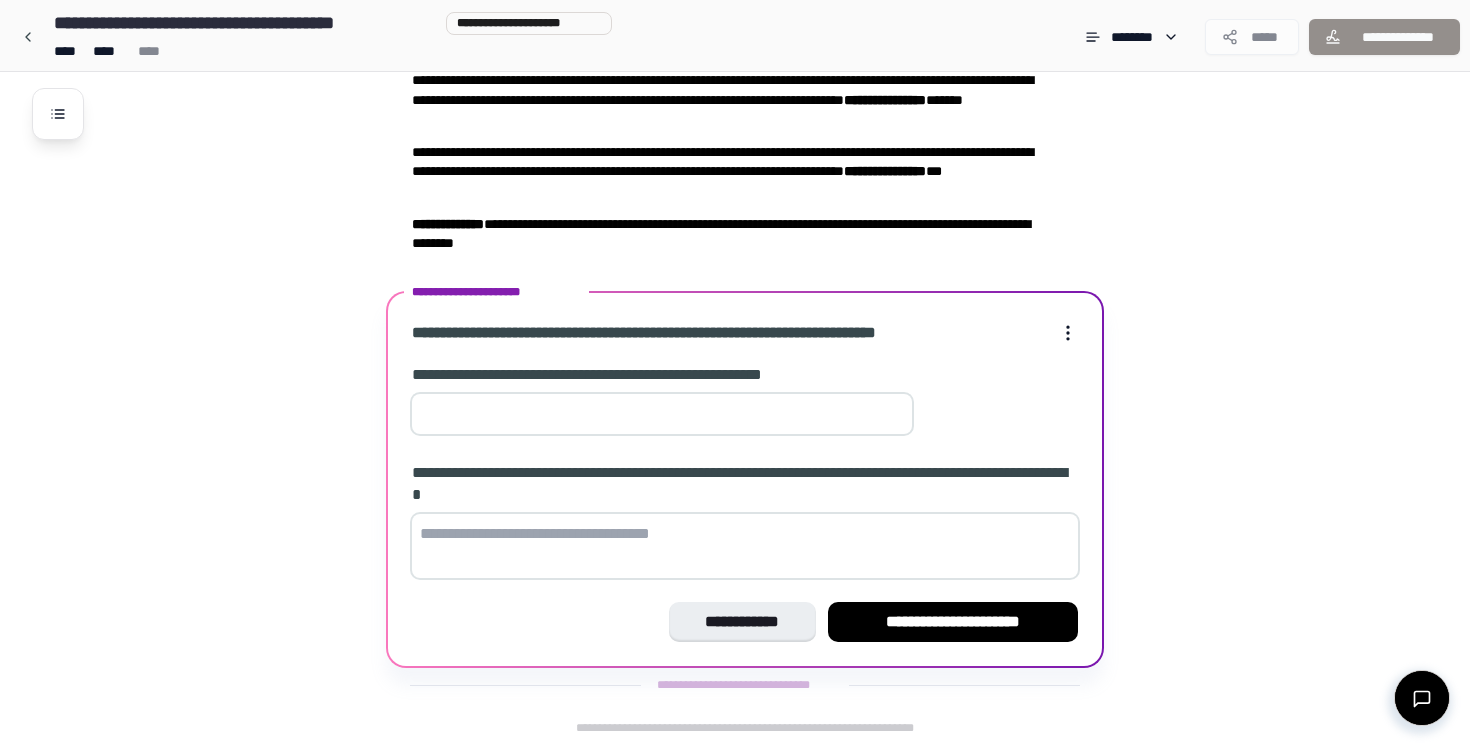 click at bounding box center (662, 414) 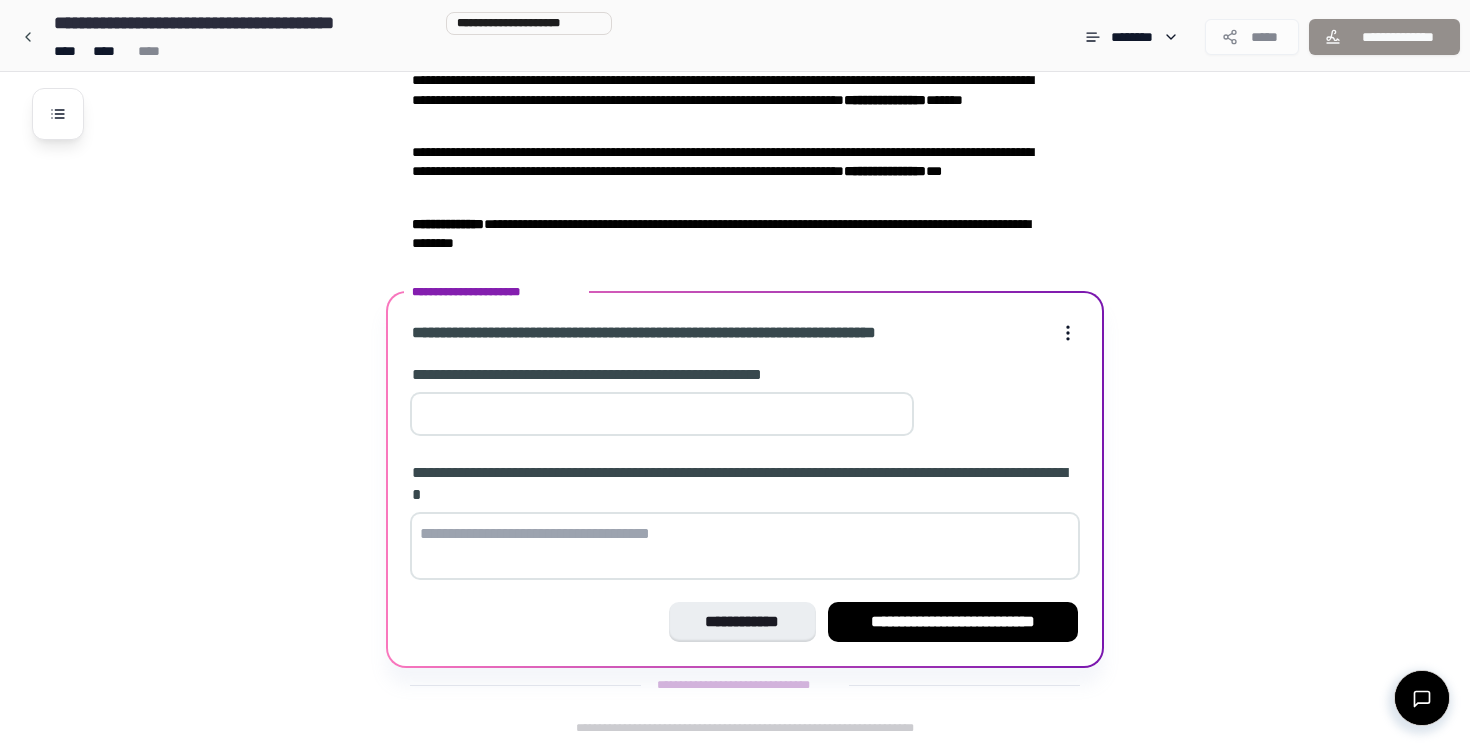 type on "**" 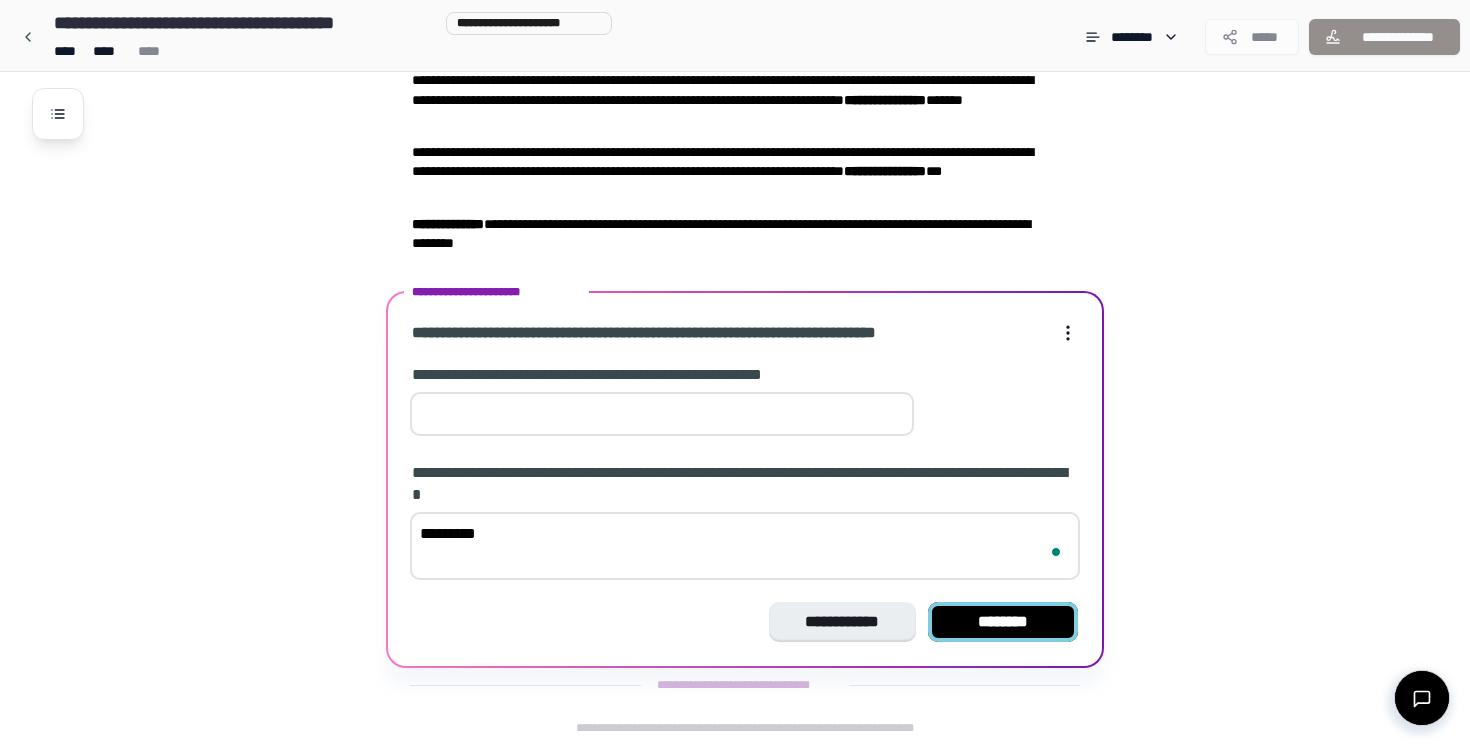 type on "*********" 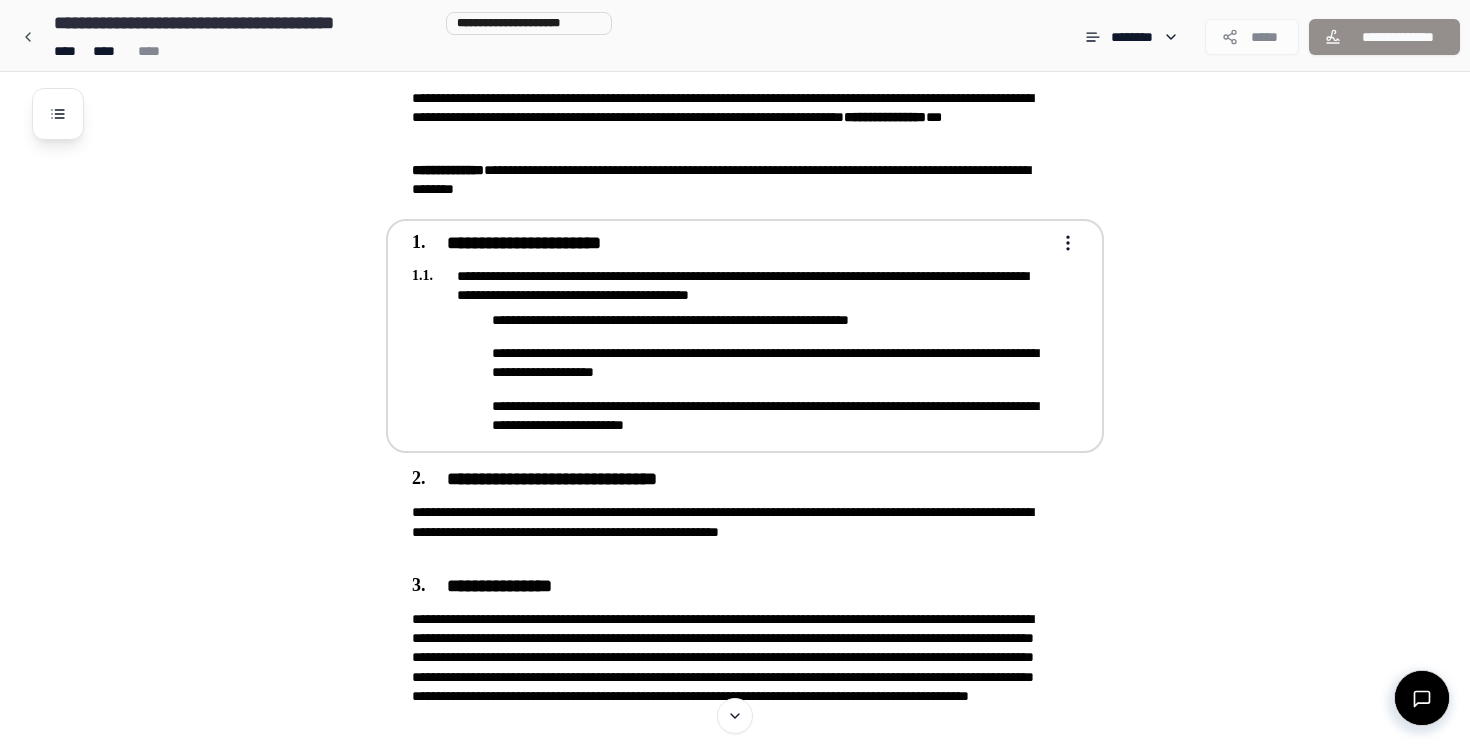 scroll, scrollTop: 168, scrollLeft: 0, axis: vertical 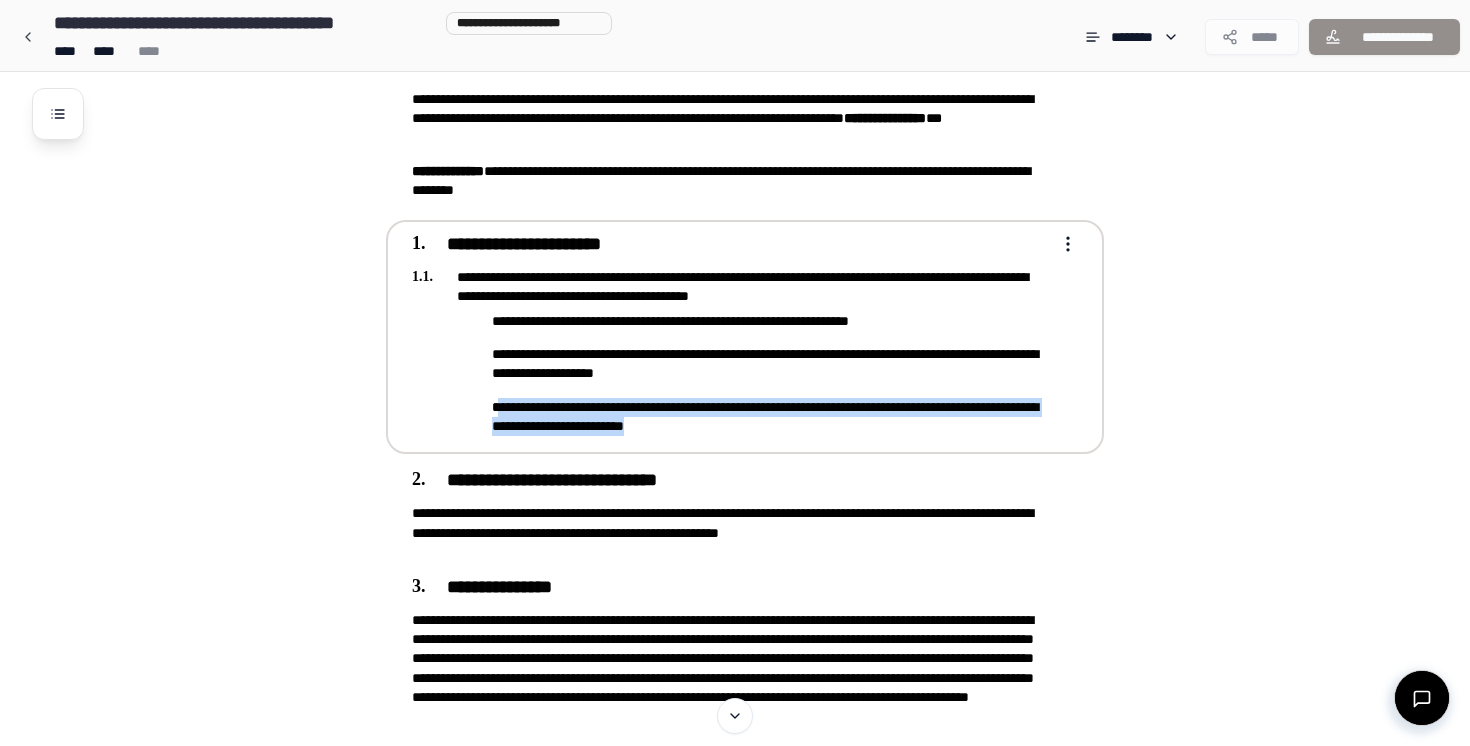 click on "**********" at bounding box center [731, 417] 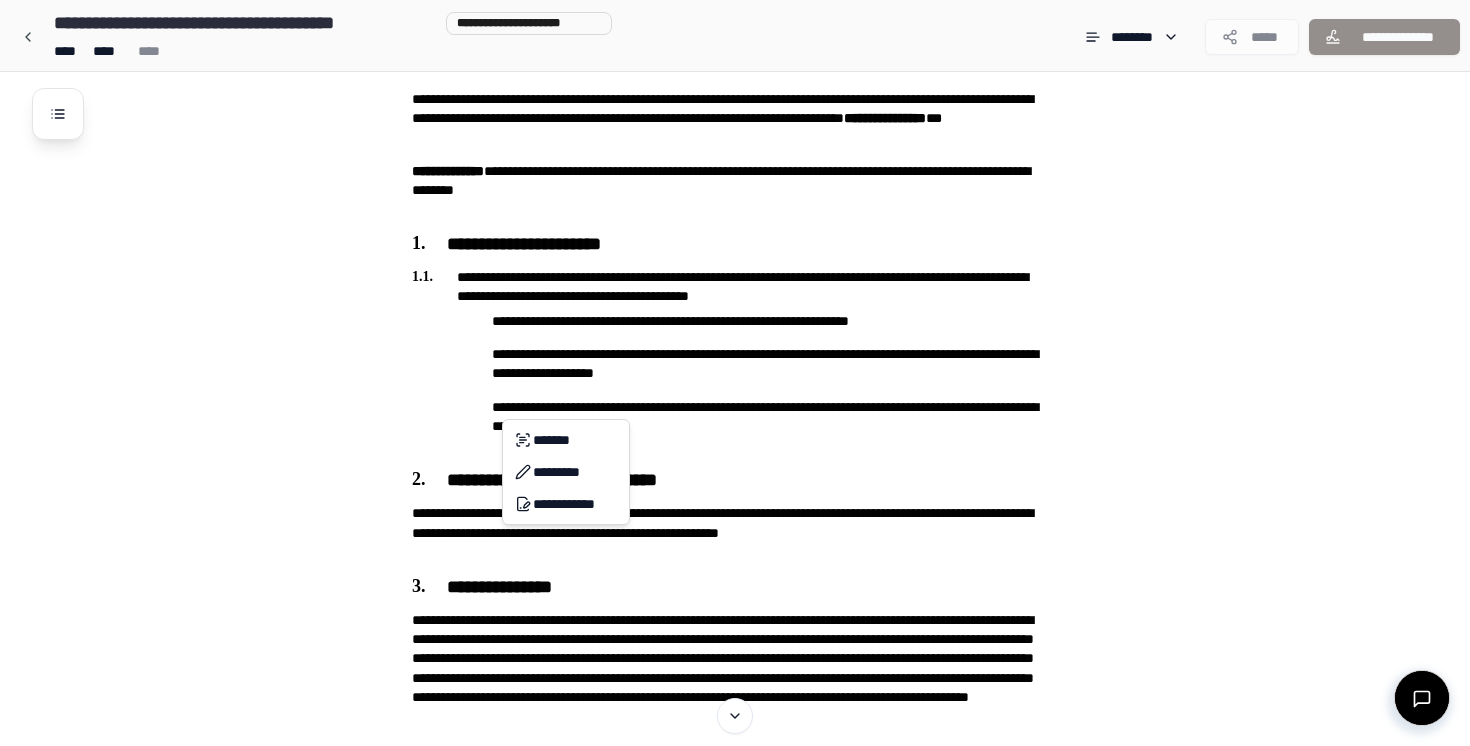 click on "**********" at bounding box center (735, 437) 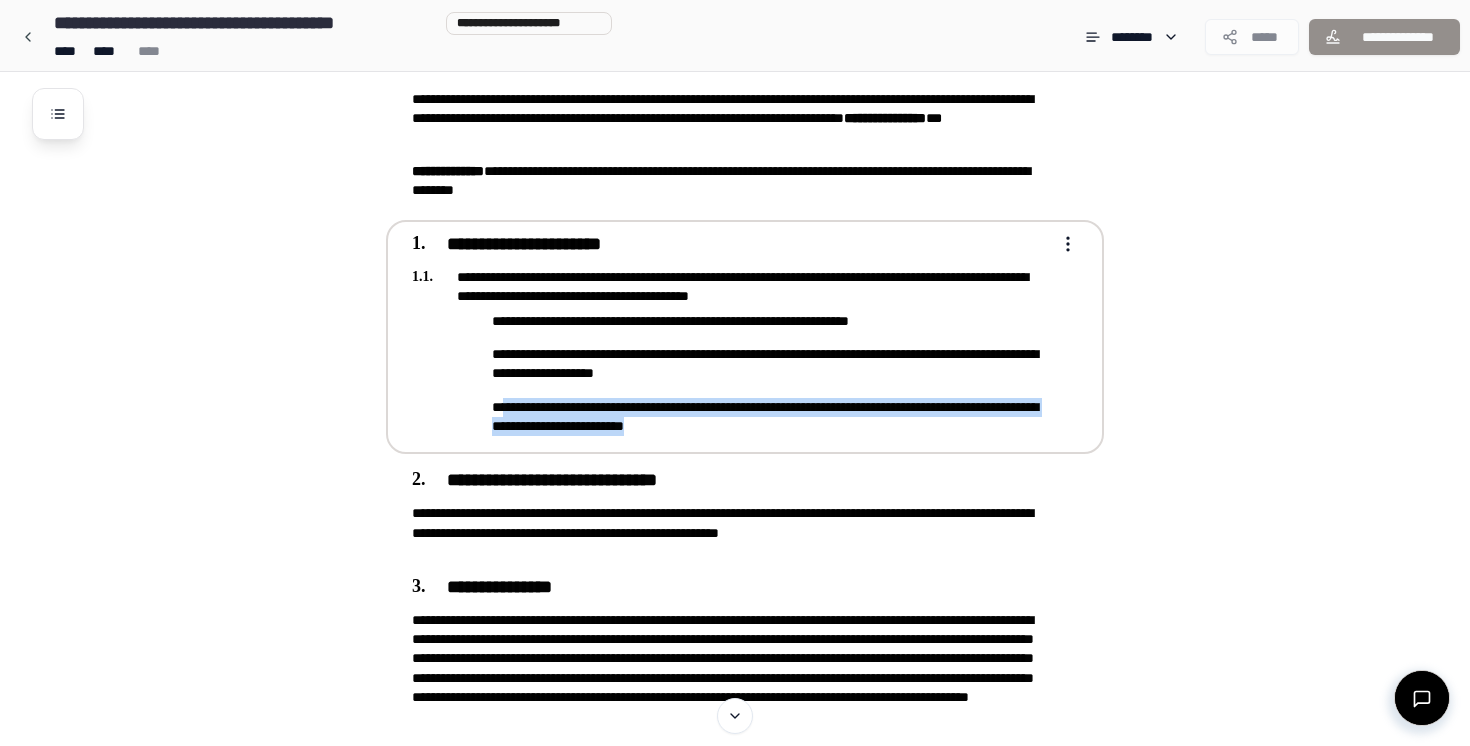 drag, startPoint x: 797, startPoint y: 440, endPoint x: 501, endPoint y: 406, distance: 297.9463 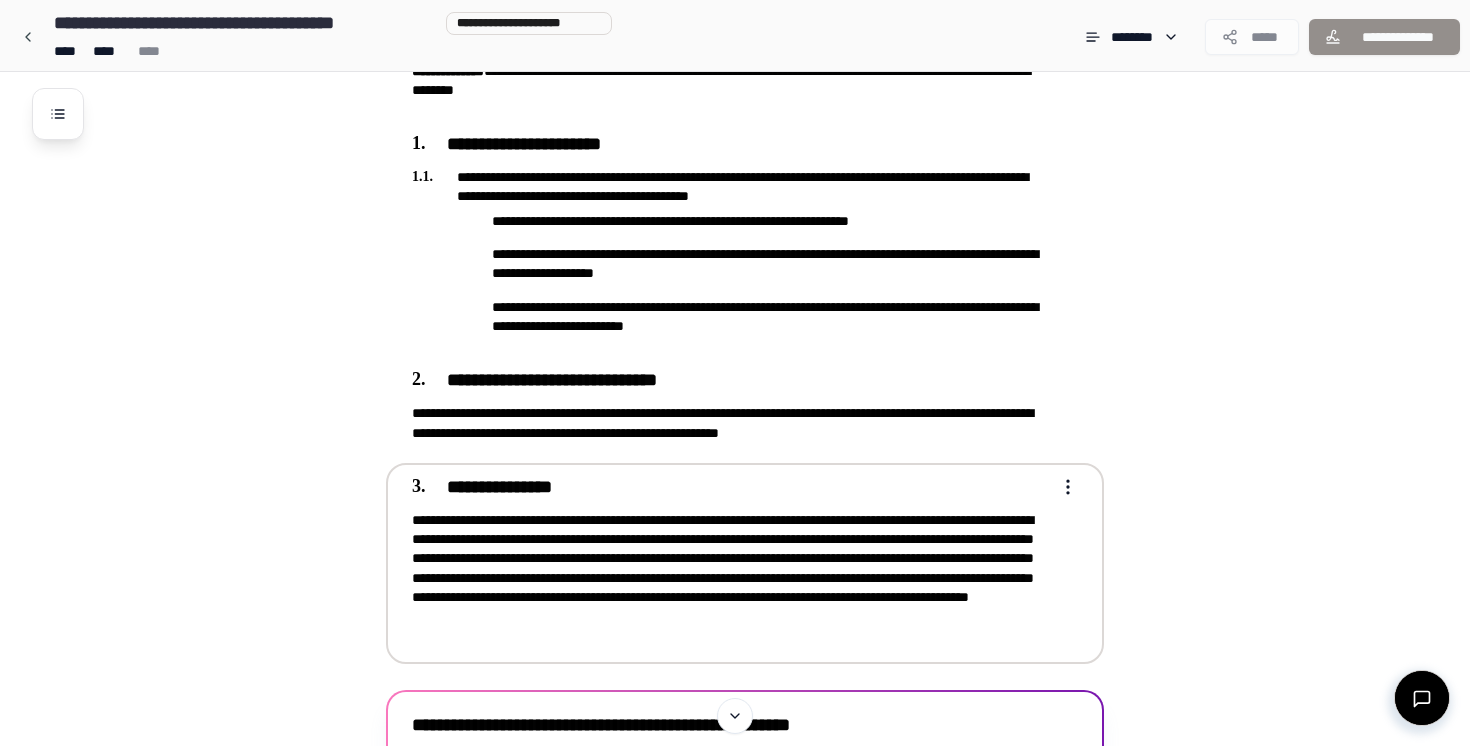 scroll, scrollTop: 309, scrollLeft: 0, axis: vertical 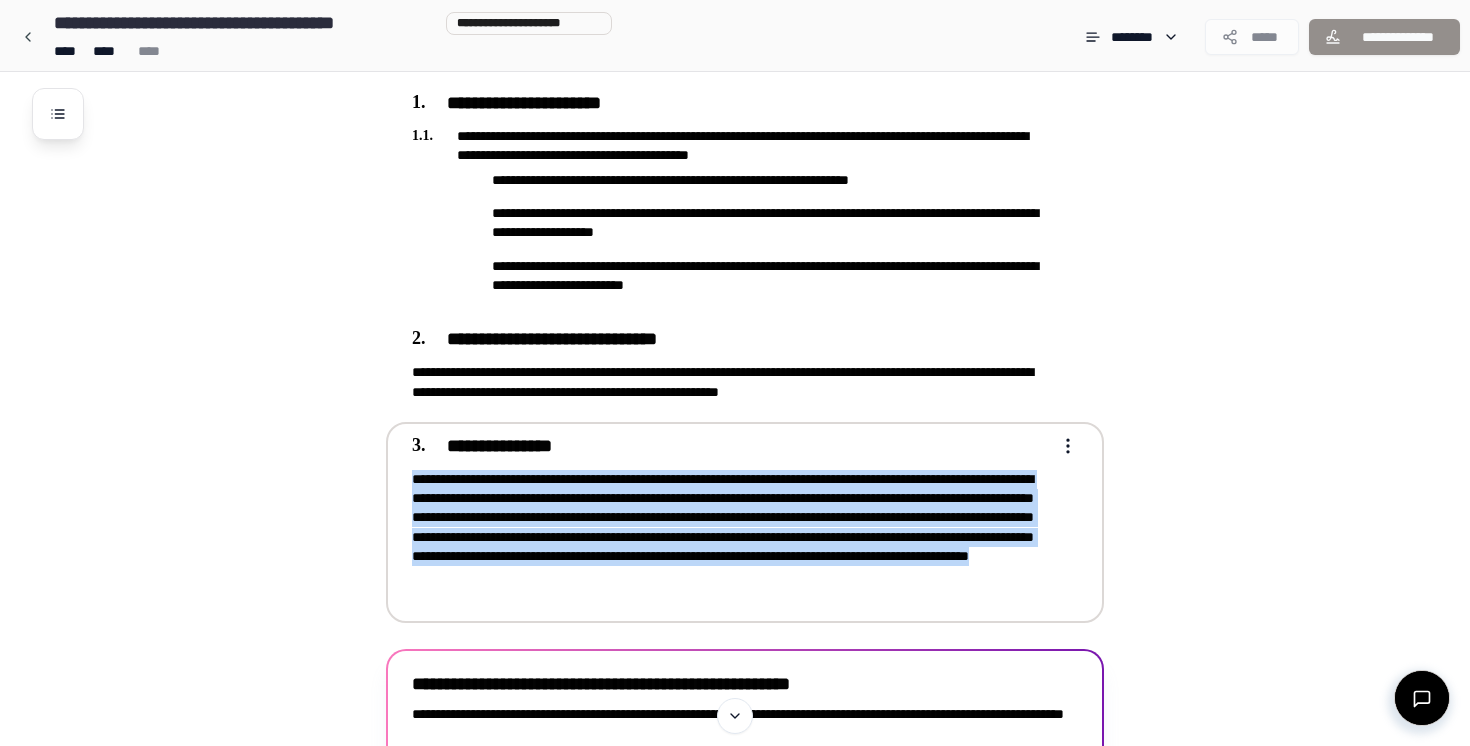 drag, startPoint x: 538, startPoint y: 601, endPoint x: 394, endPoint y: 481, distance: 187.446 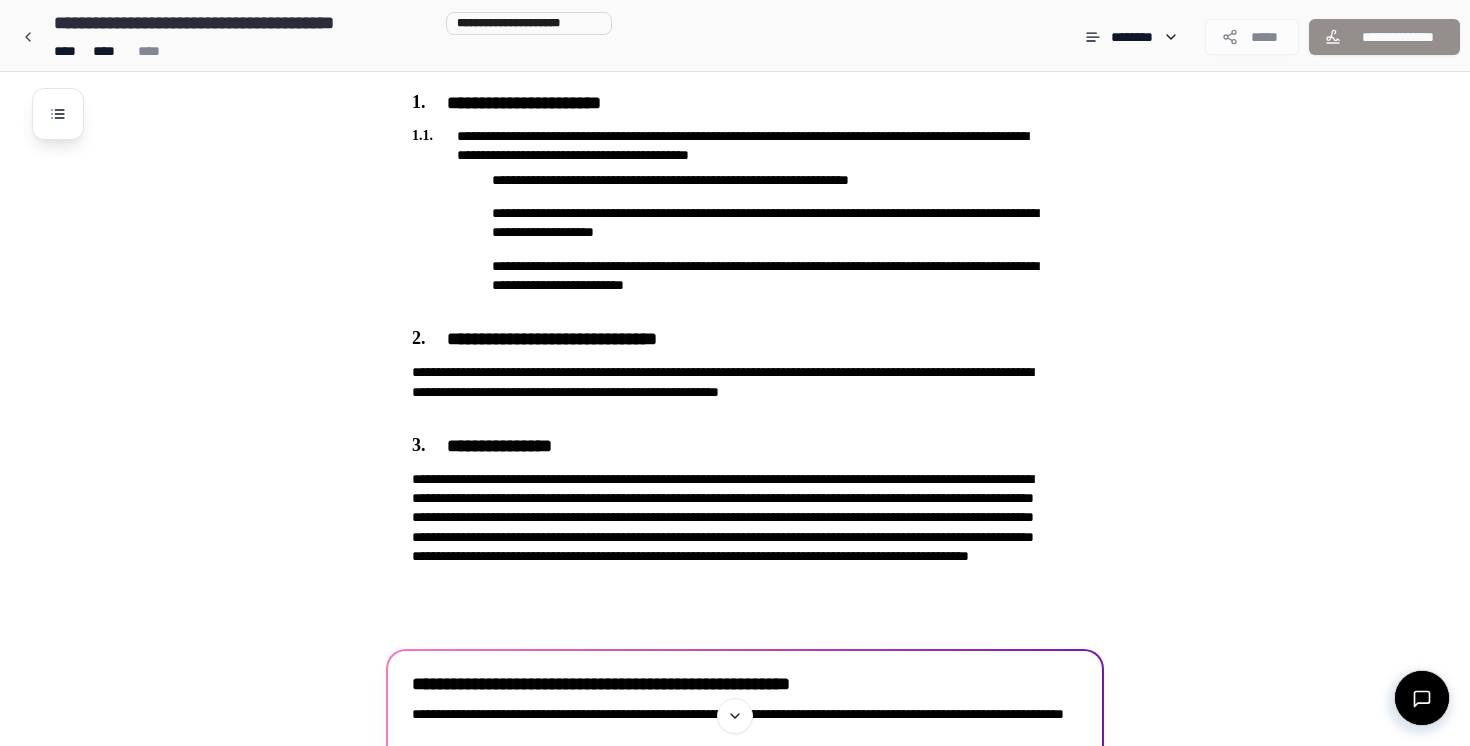 scroll, scrollTop: 465, scrollLeft: 0, axis: vertical 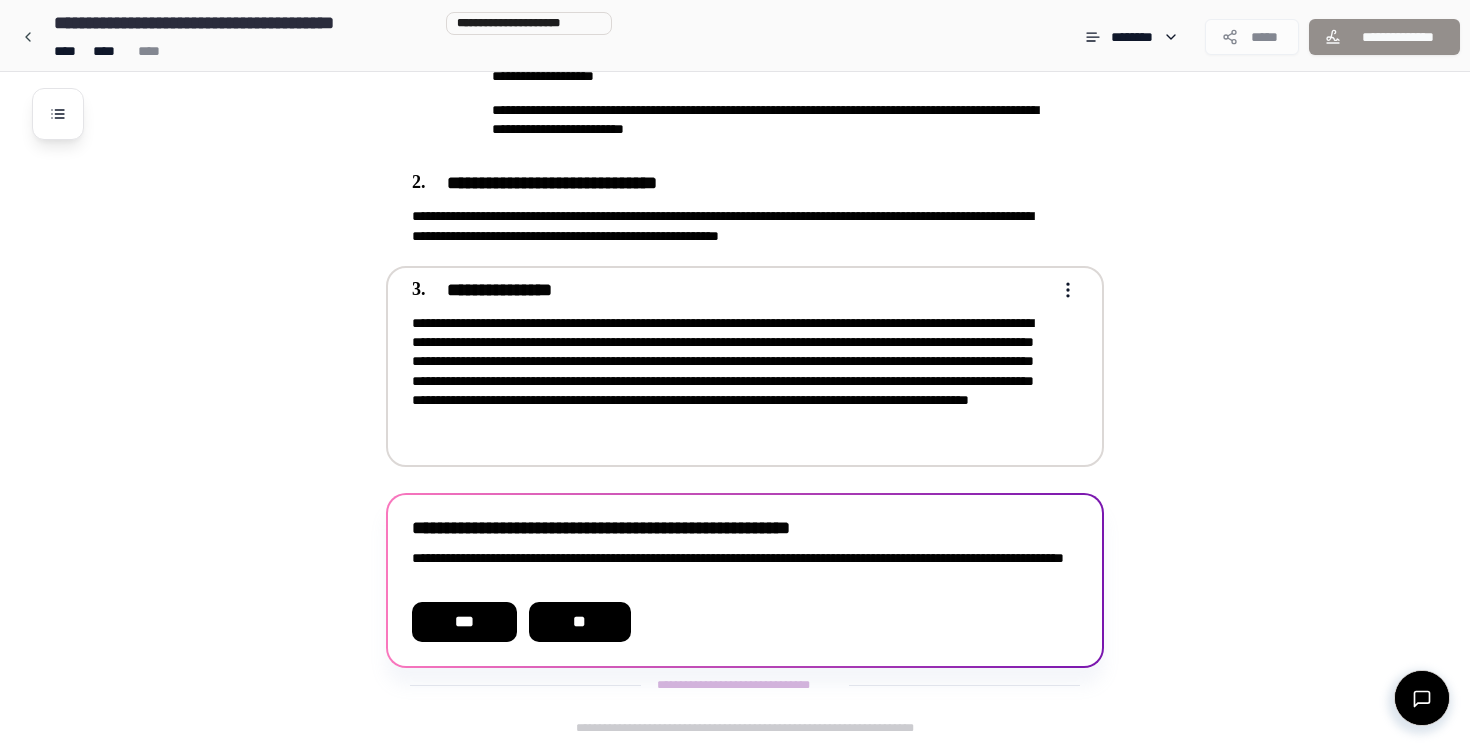 click on "**********" at bounding box center [731, 381] 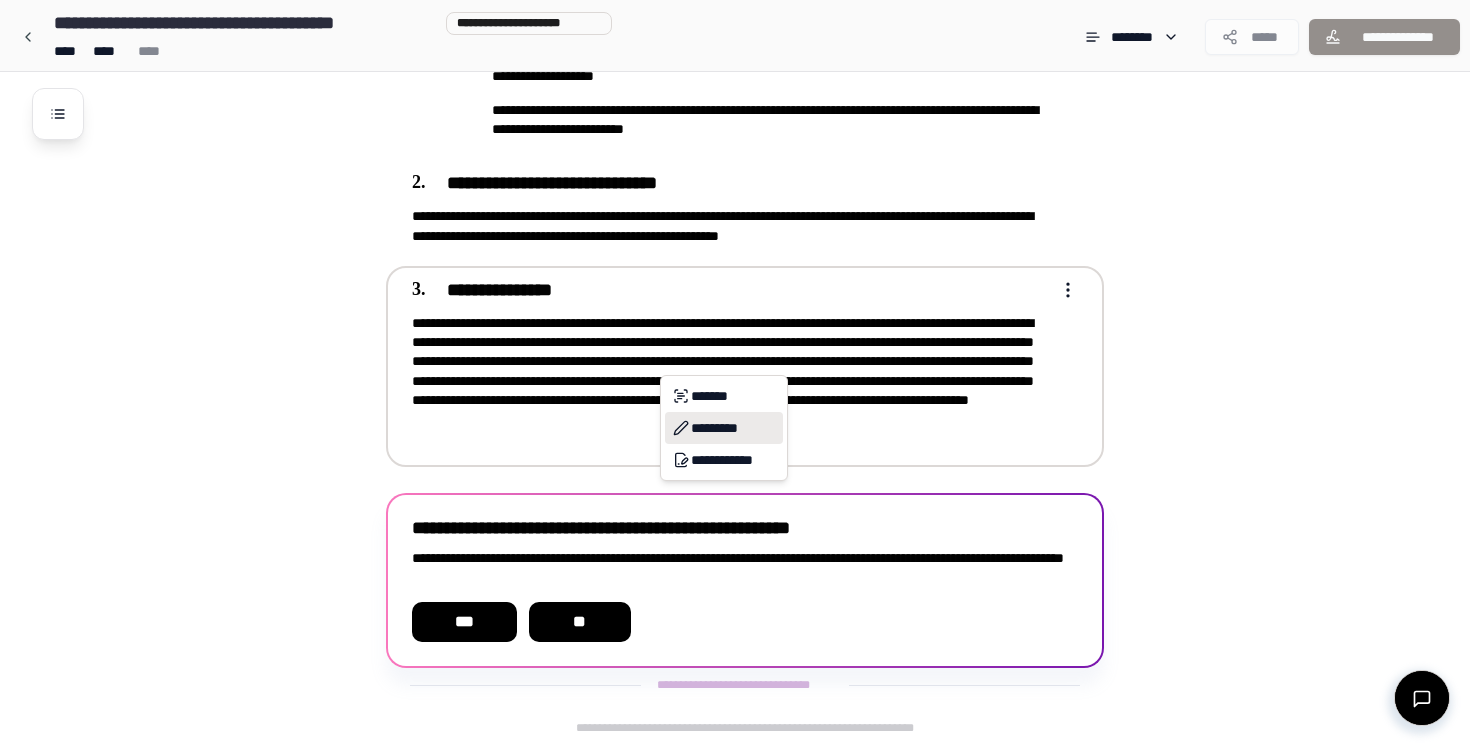 click on "*********" at bounding box center [724, 428] 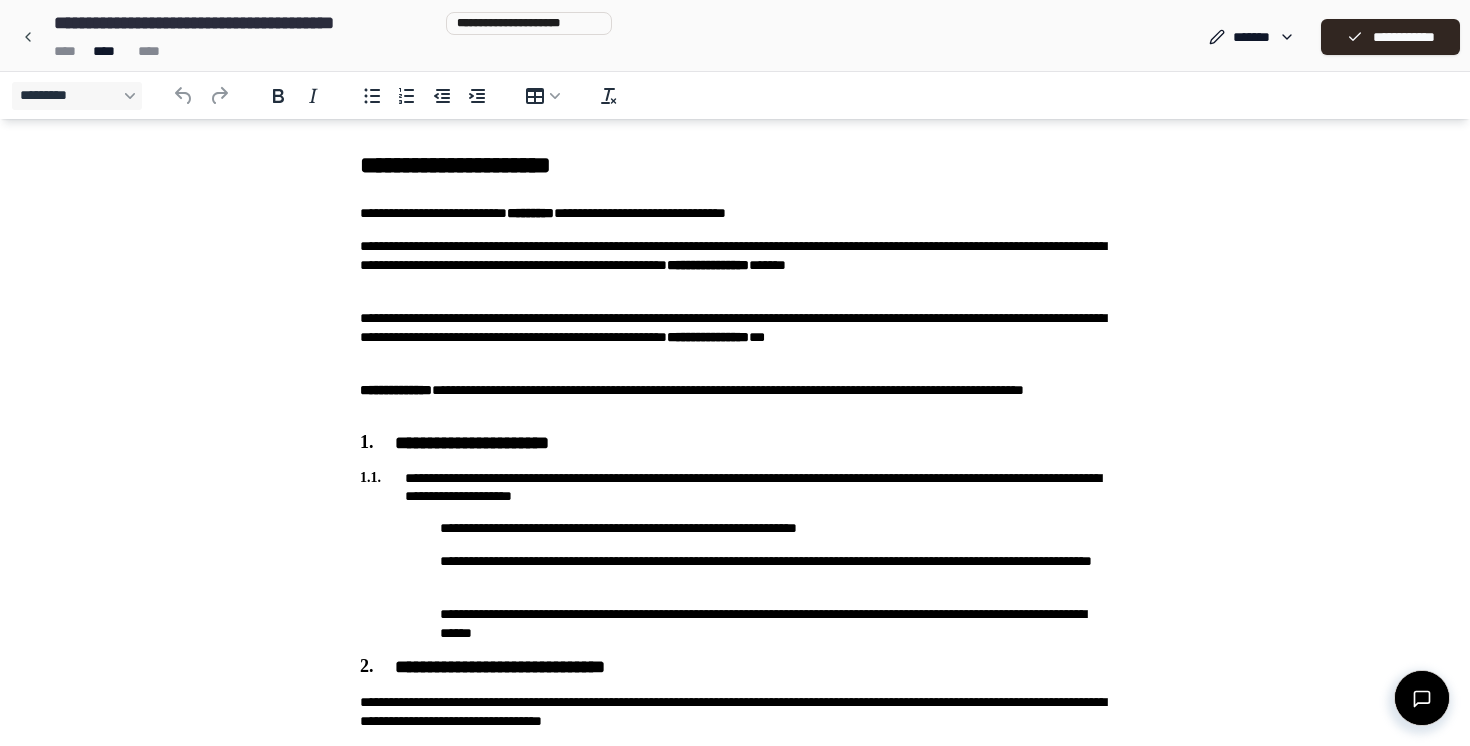 scroll, scrollTop: 219, scrollLeft: 0, axis: vertical 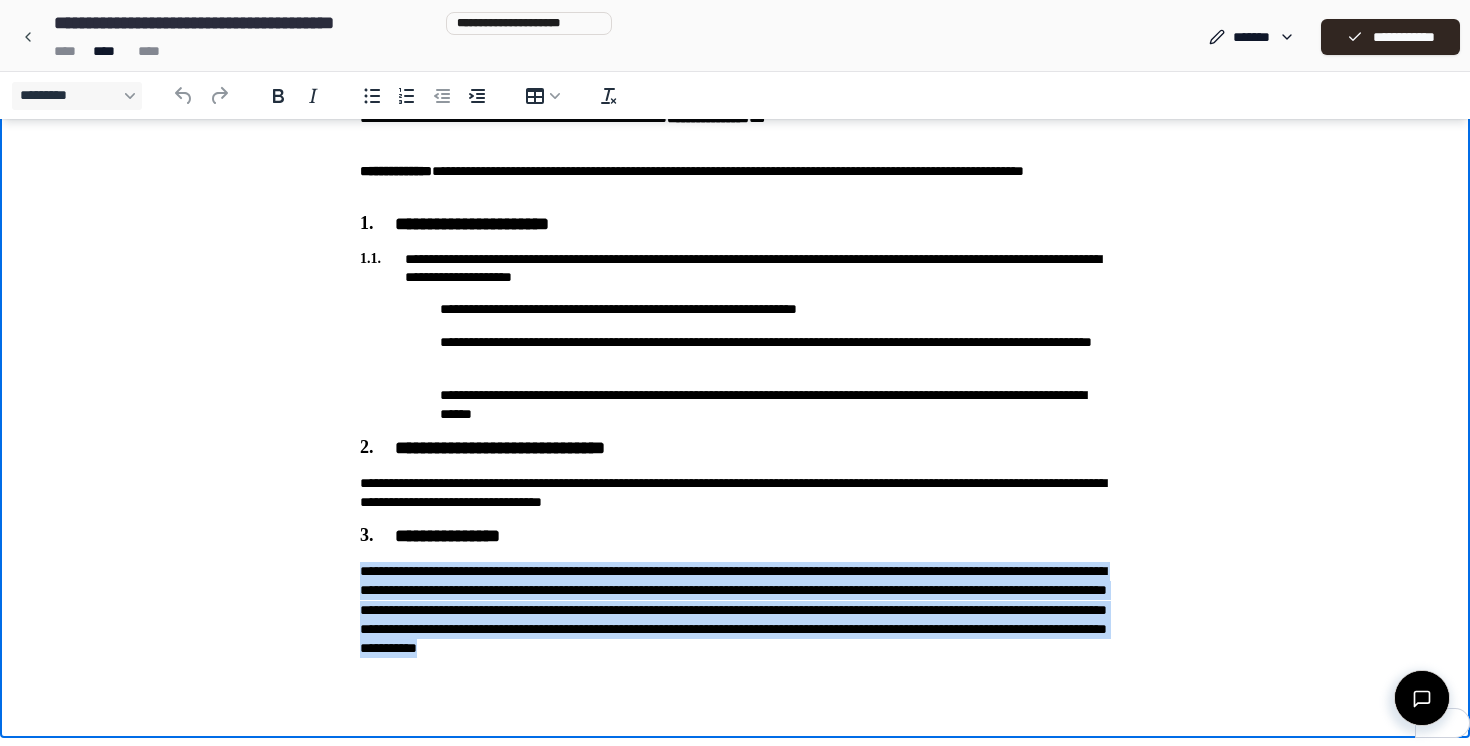 drag, startPoint x: 353, startPoint y: 571, endPoint x: 1124, endPoint y: 676, distance: 778.11694 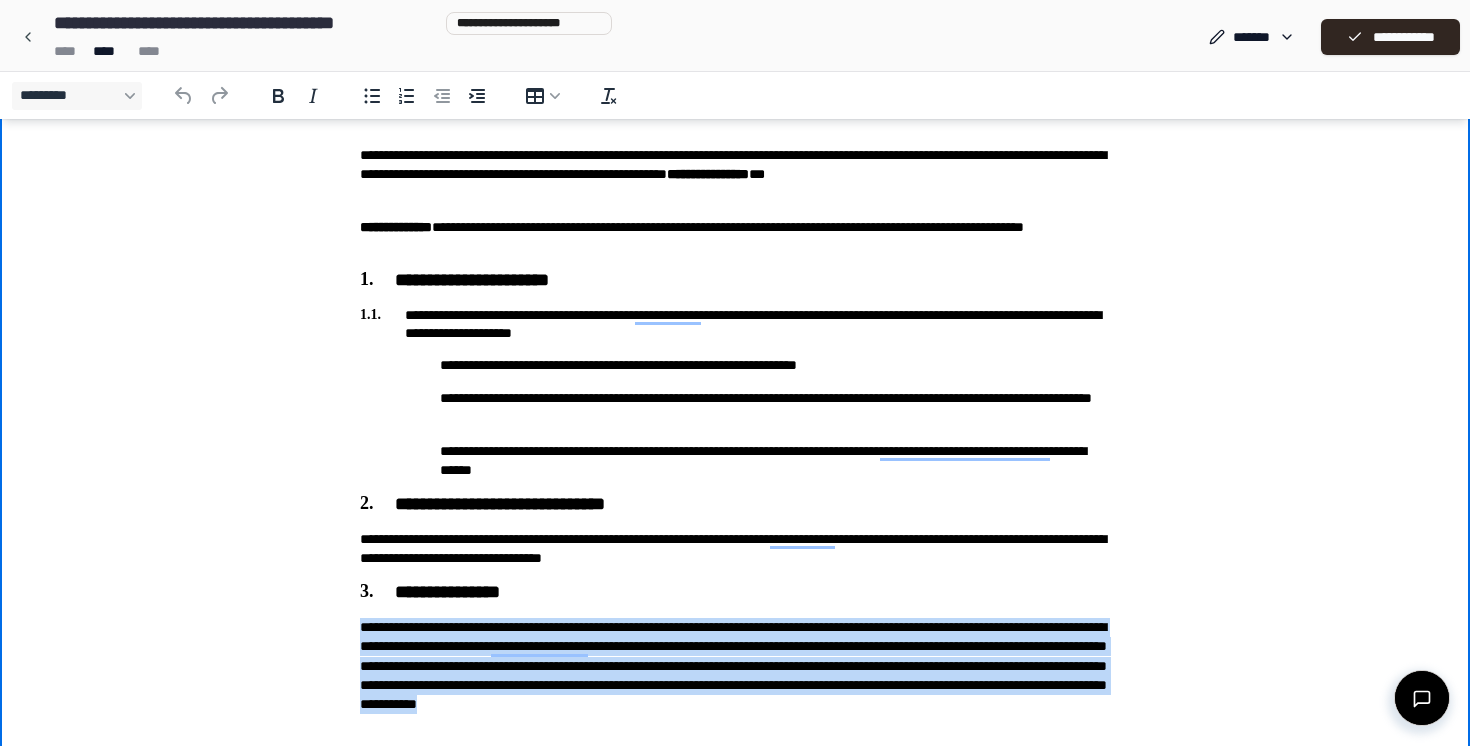 scroll, scrollTop: 164, scrollLeft: 0, axis: vertical 